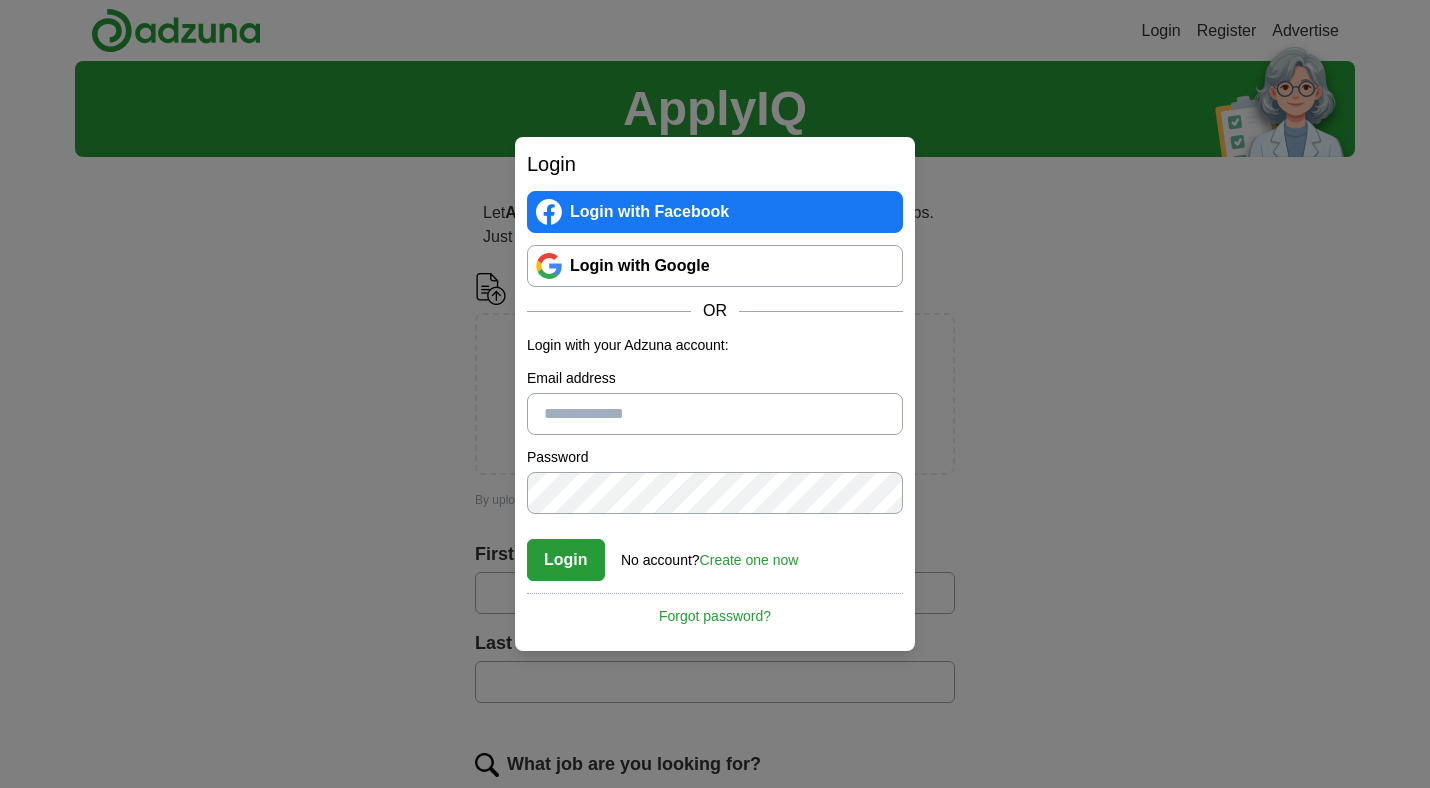 scroll, scrollTop: 0, scrollLeft: 0, axis: both 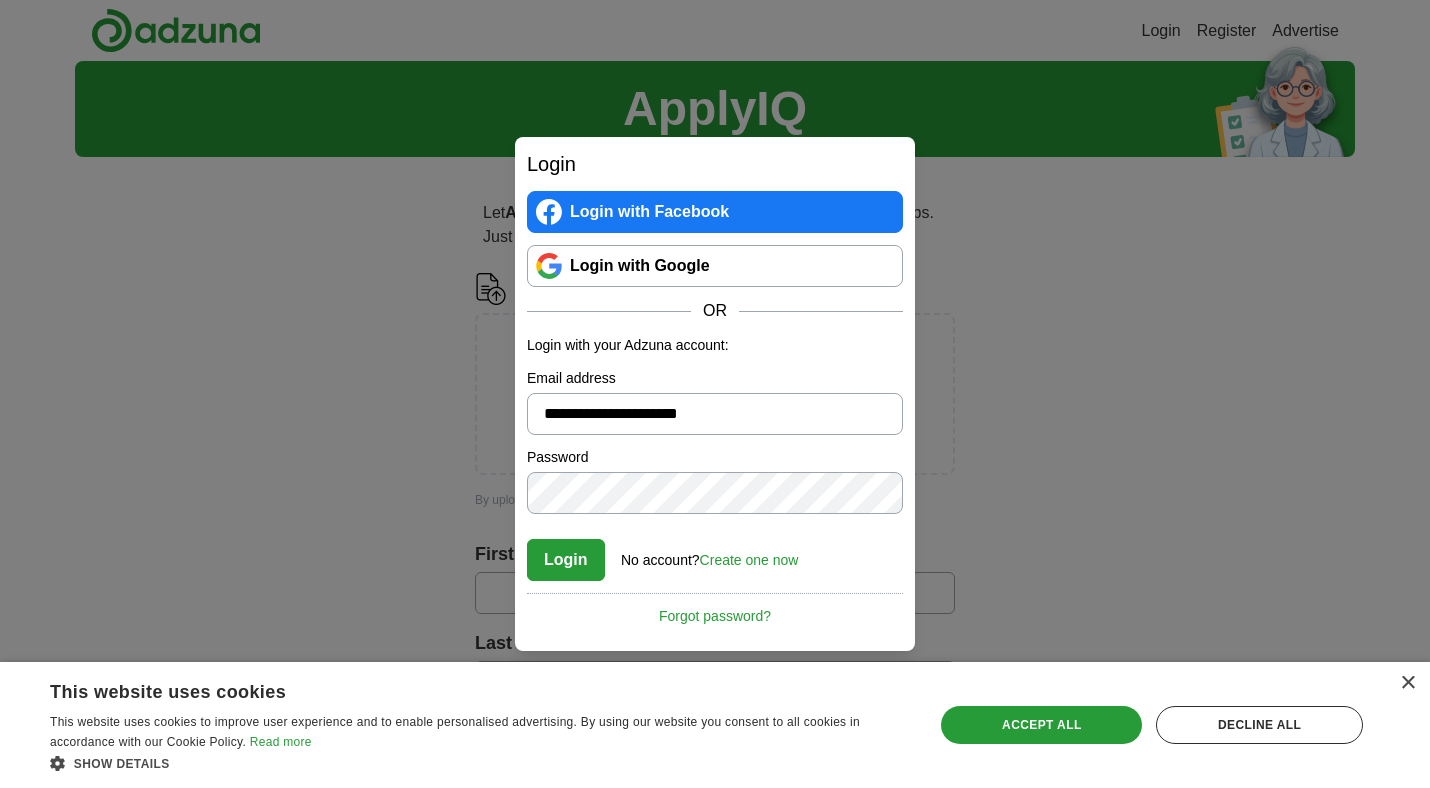 click on "Login
No account?   Create one now
Forgot password?" at bounding box center [715, 553] 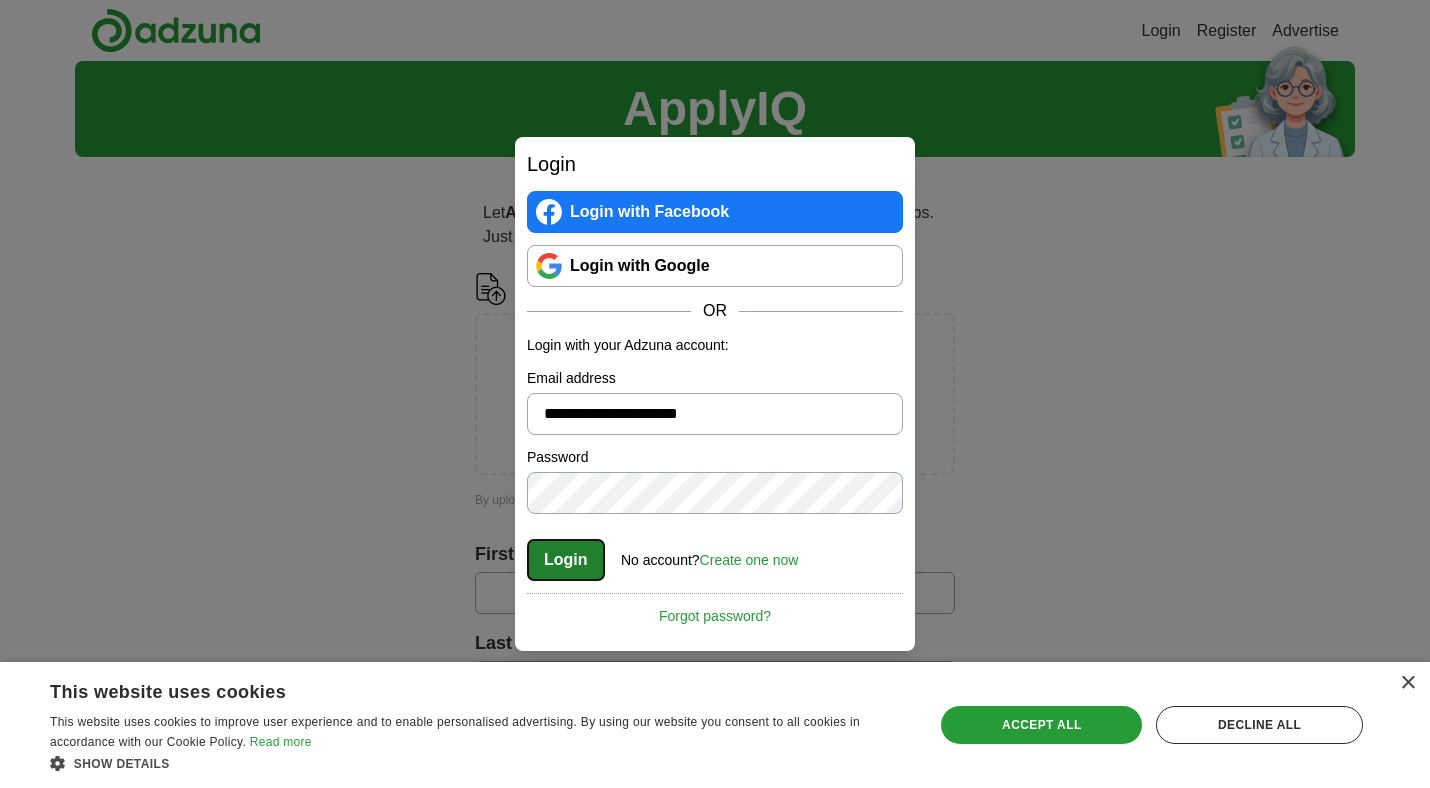 click on "Login" at bounding box center [566, 560] 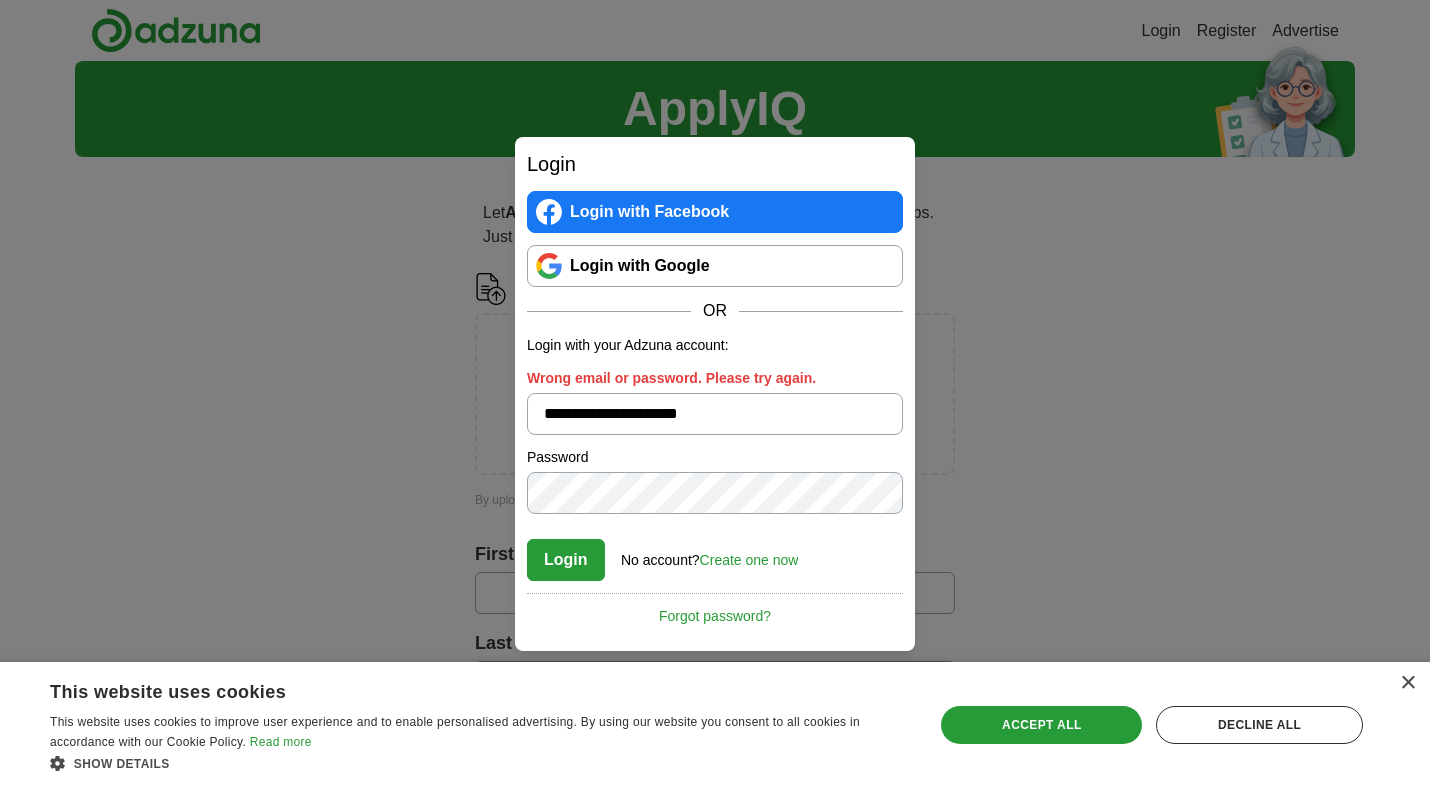 click on "Login" at bounding box center (566, 560) 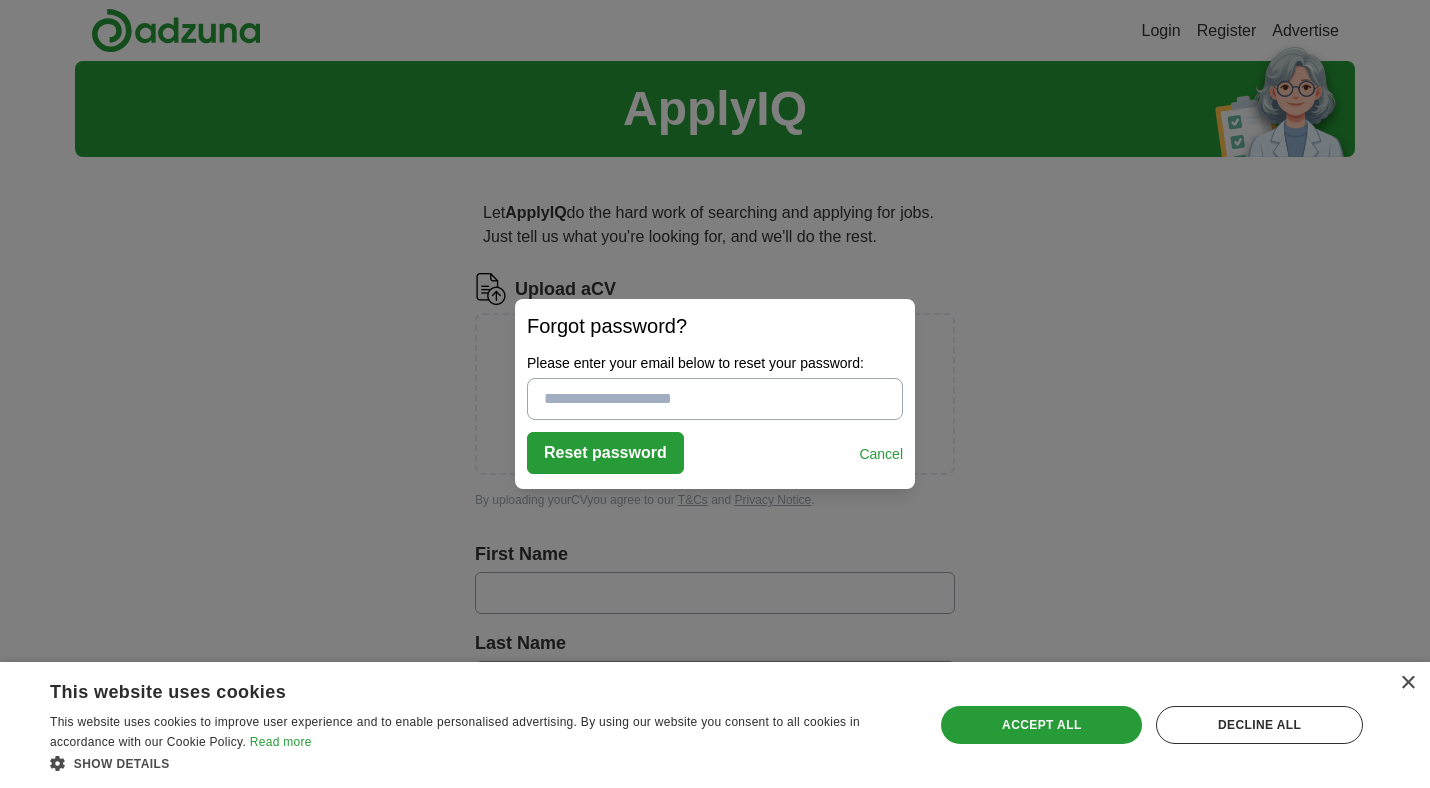 click on "Please enter your email below to reset your password:" at bounding box center (715, 399) 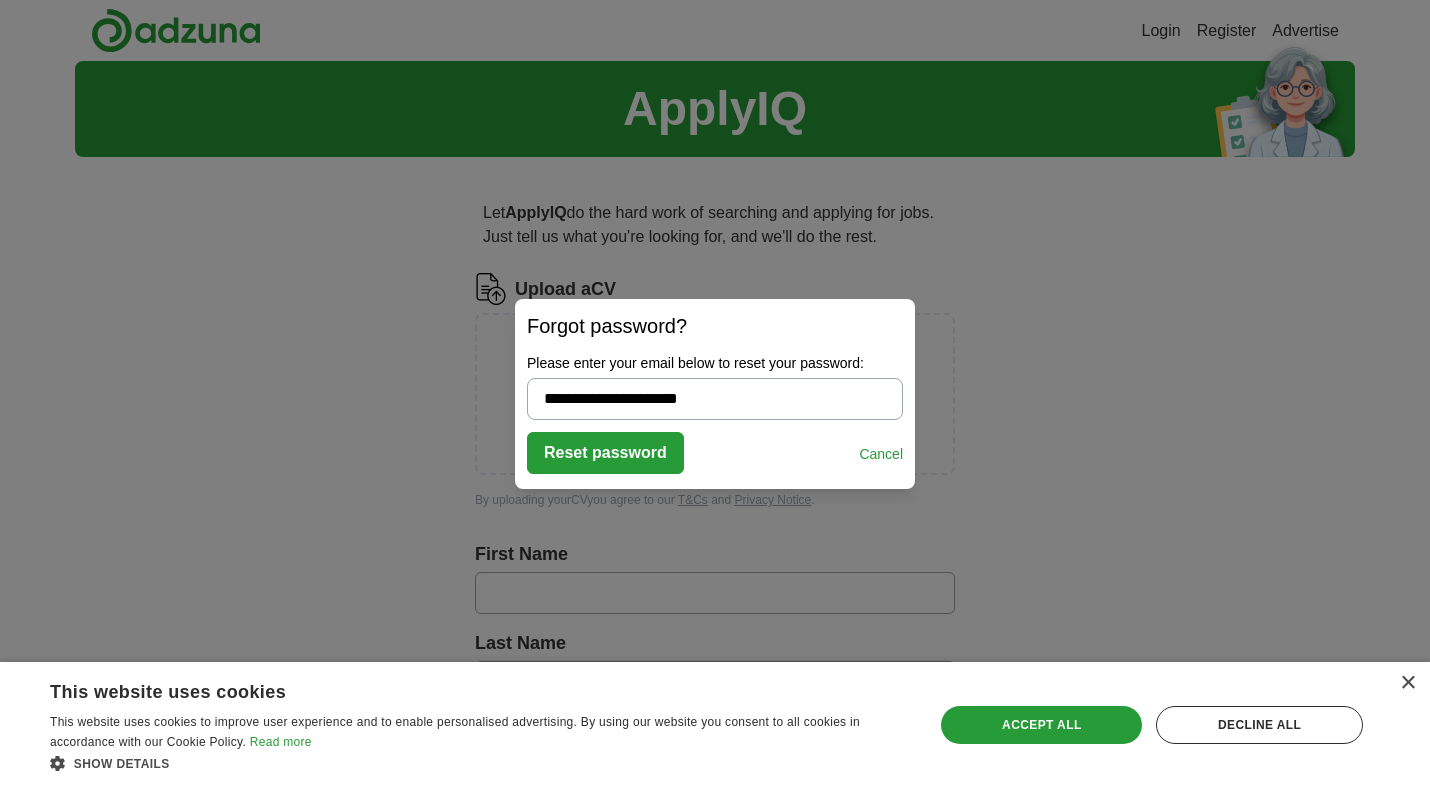 type on "**********" 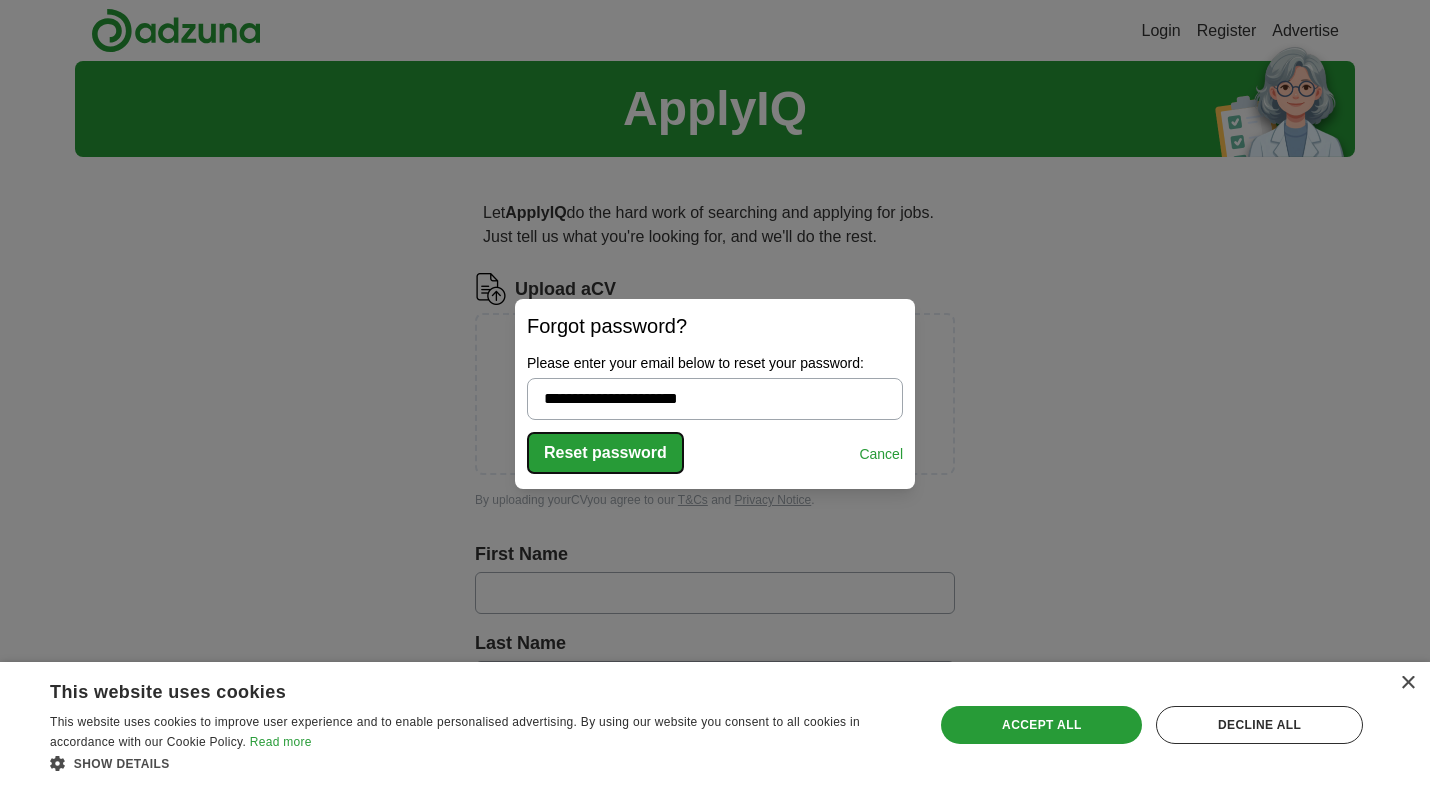 click on "Reset password" at bounding box center (605, 453) 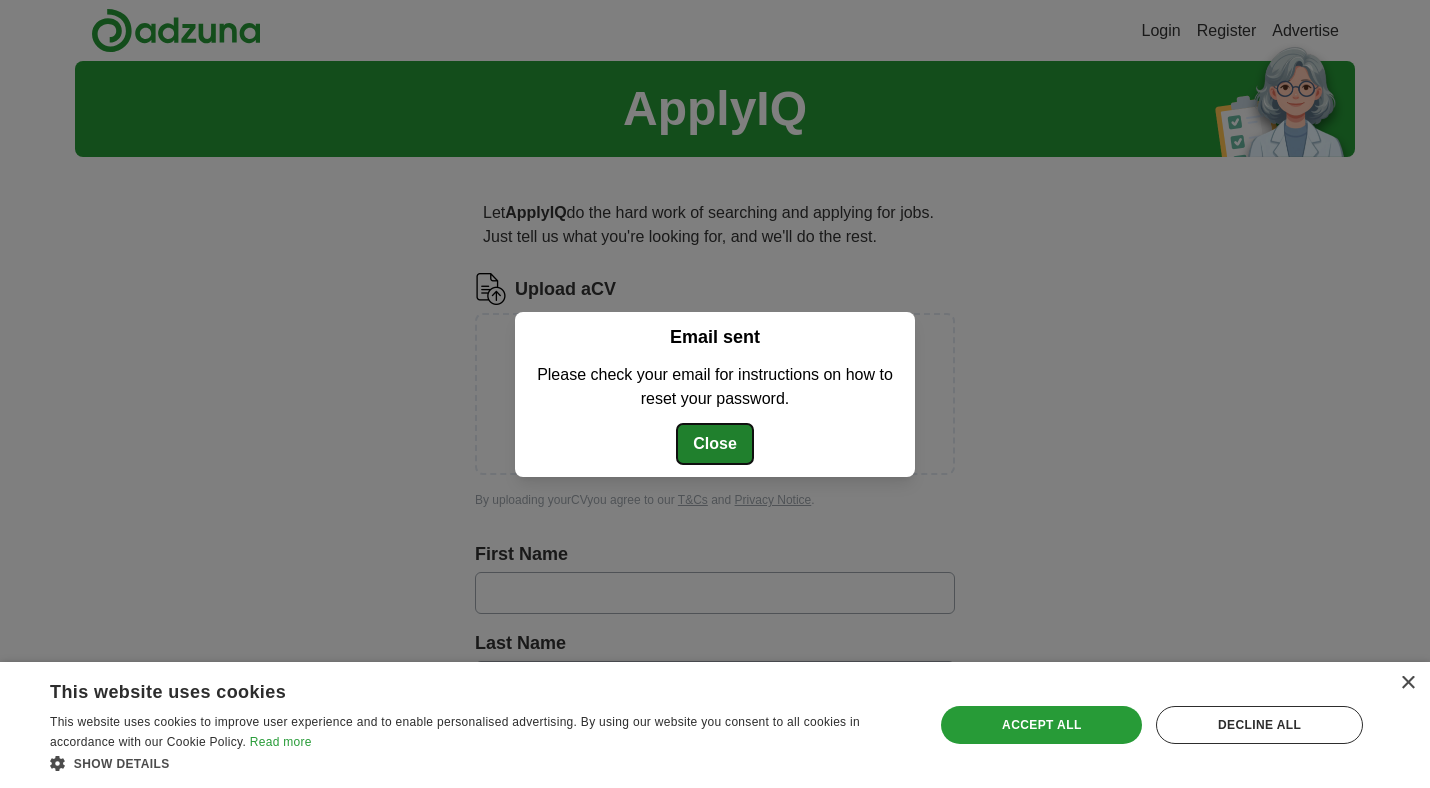 click on "Close" at bounding box center [715, 444] 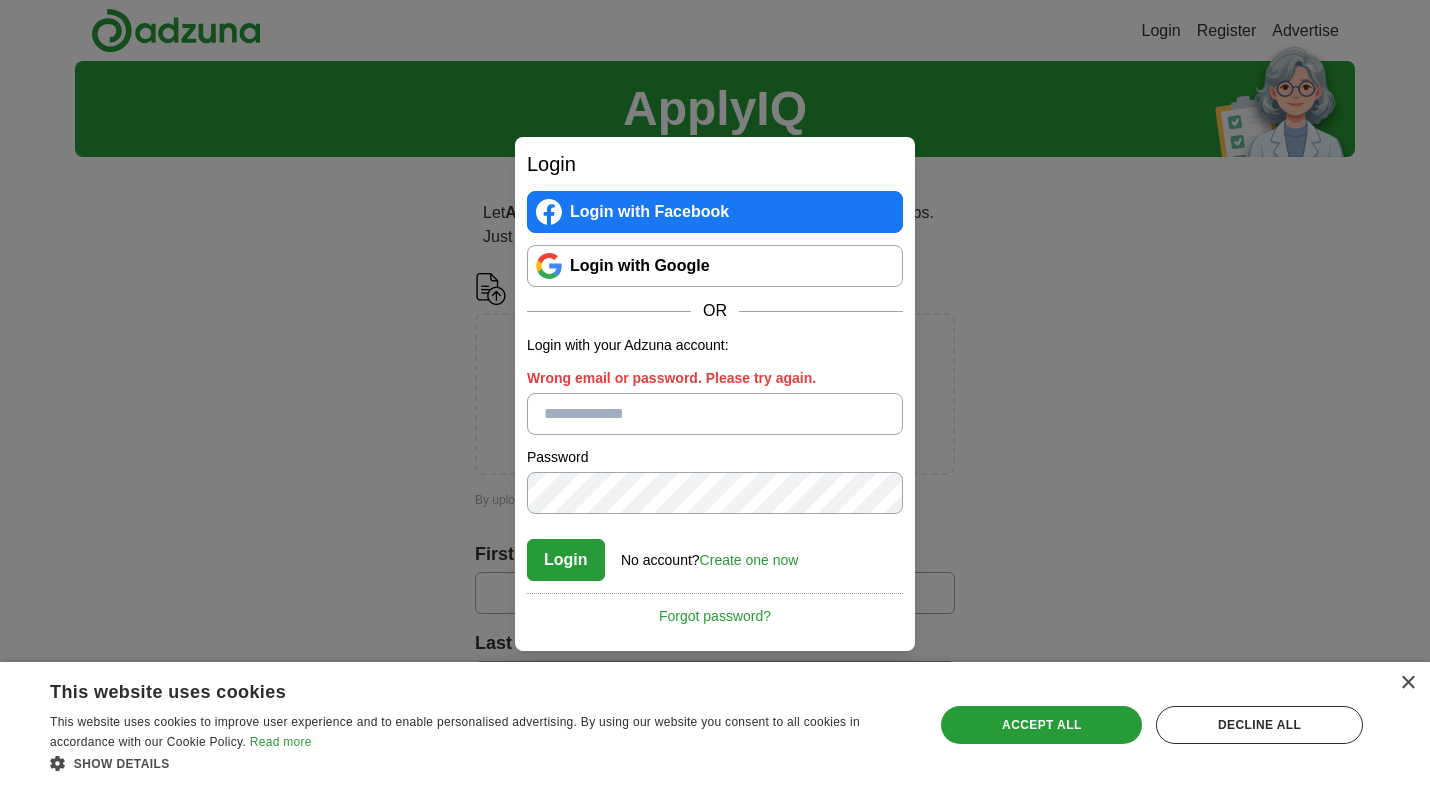 click on "Wrong email or password. Please try again." at bounding box center [715, 414] 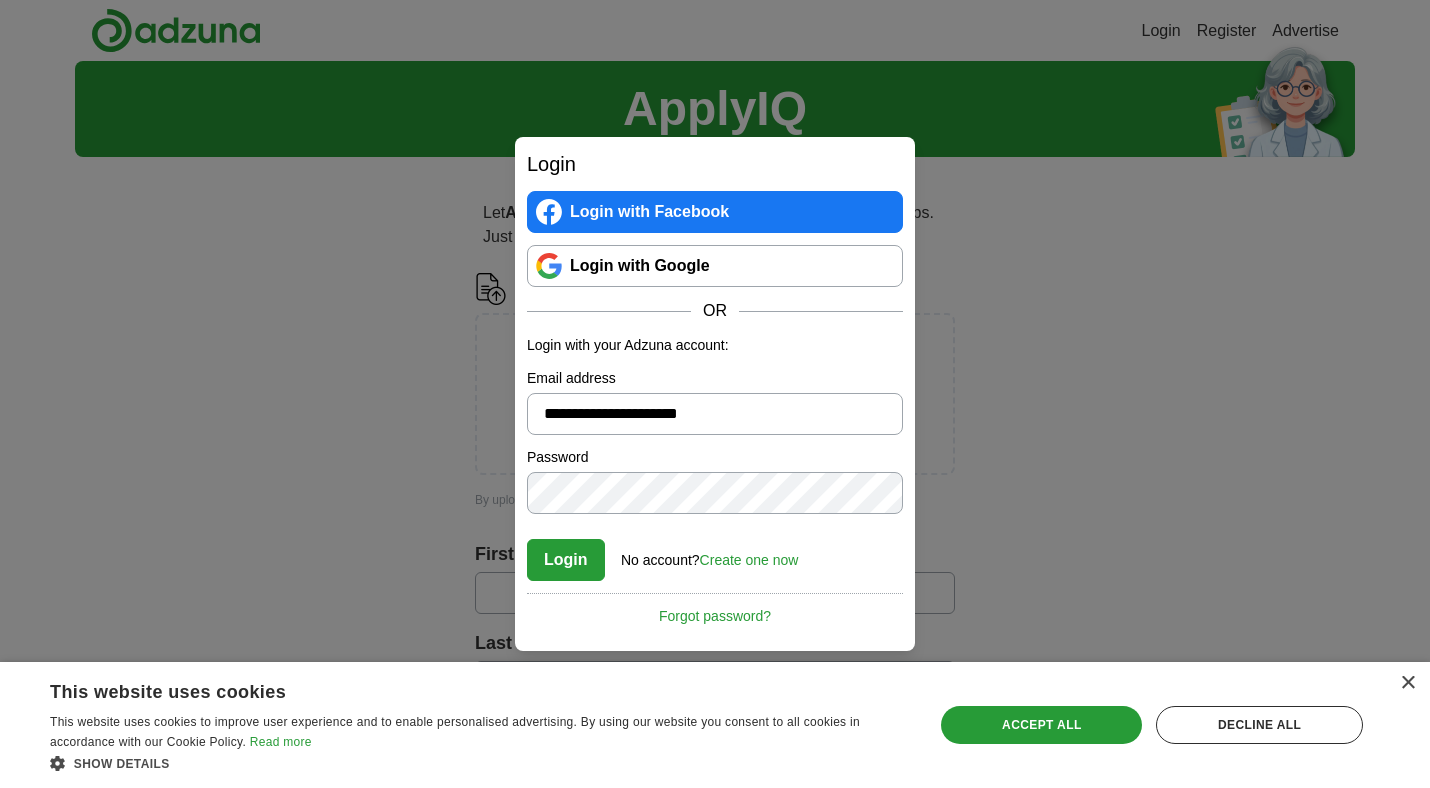 click on "Login" at bounding box center (566, 560) 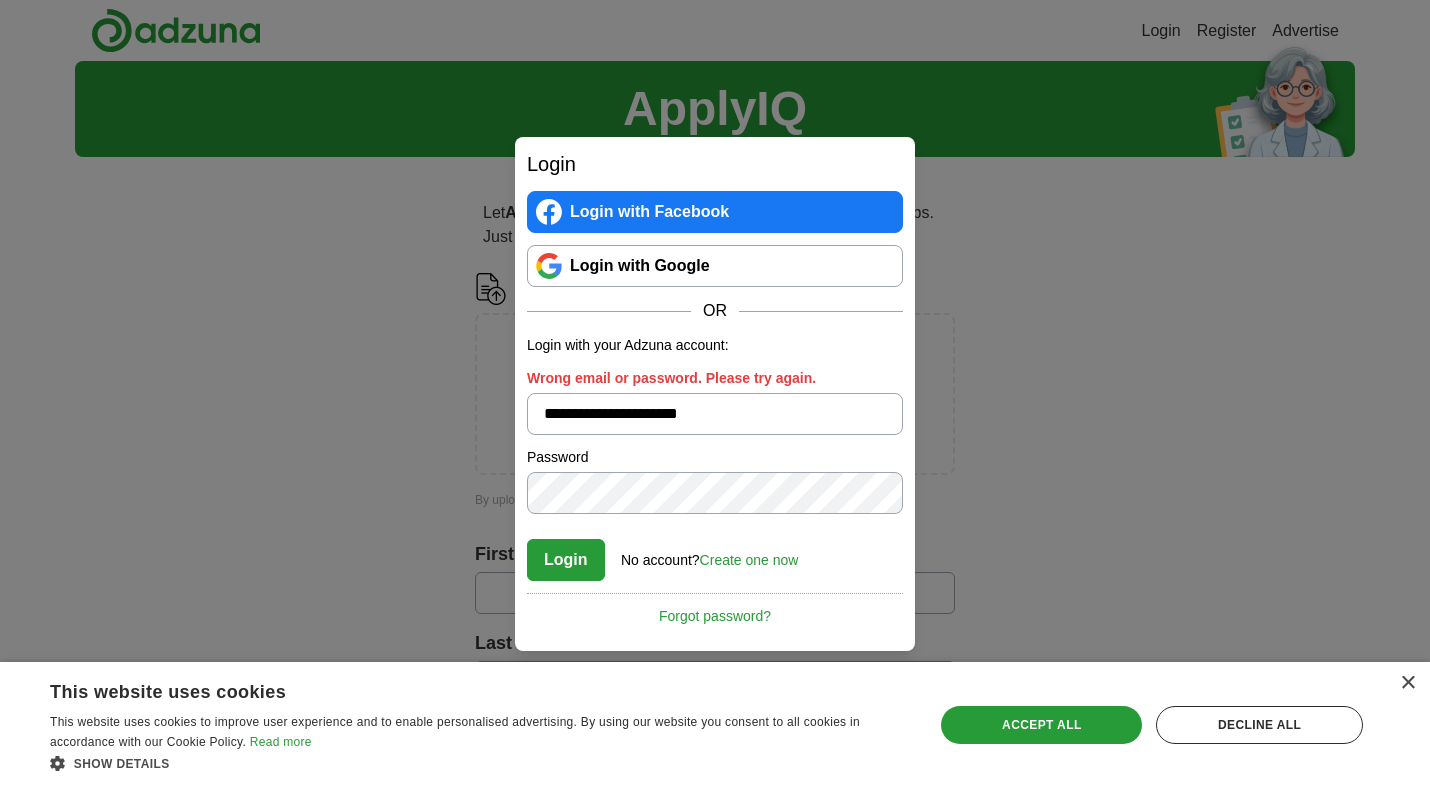click on "Login" at bounding box center [566, 560] 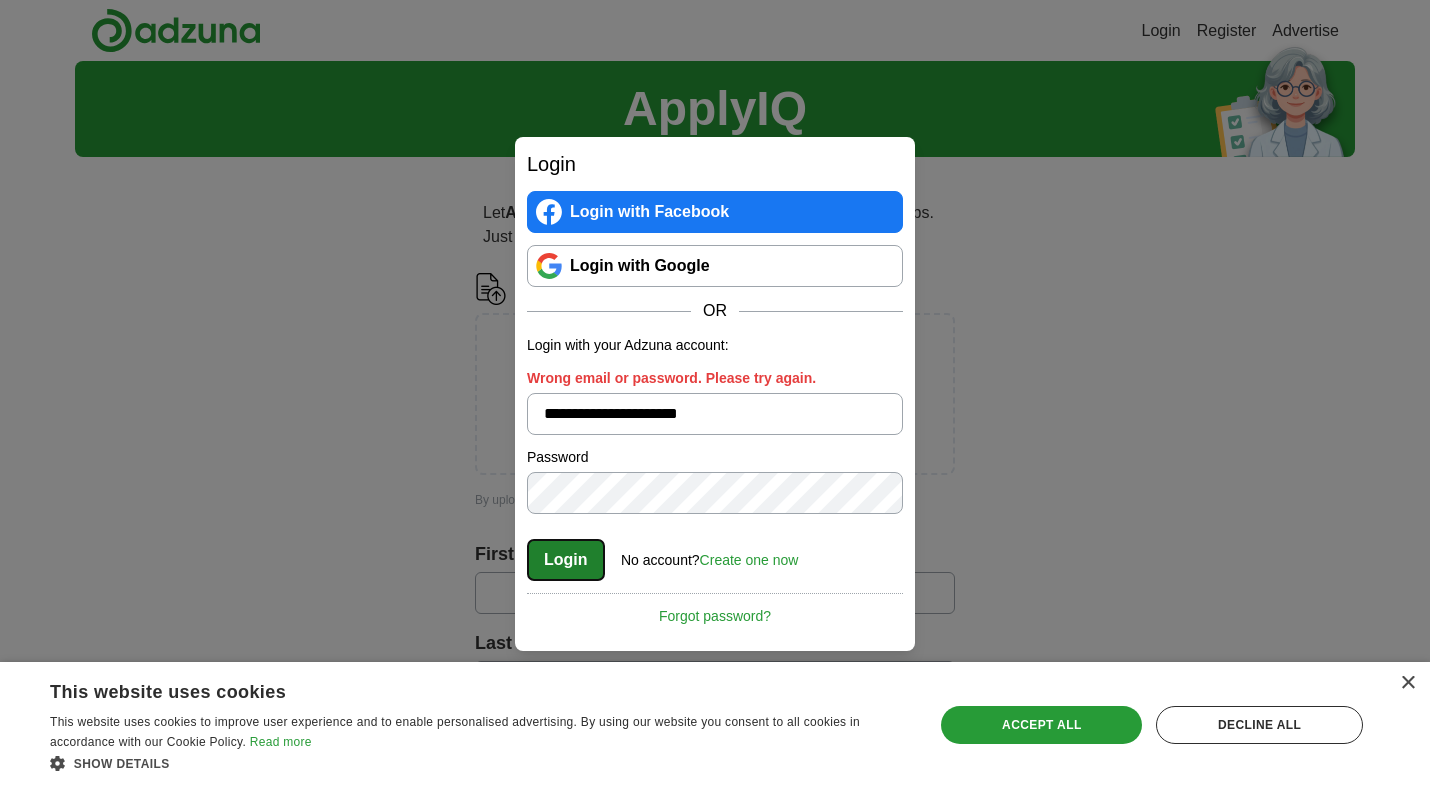 click on "Login" at bounding box center [566, 560] 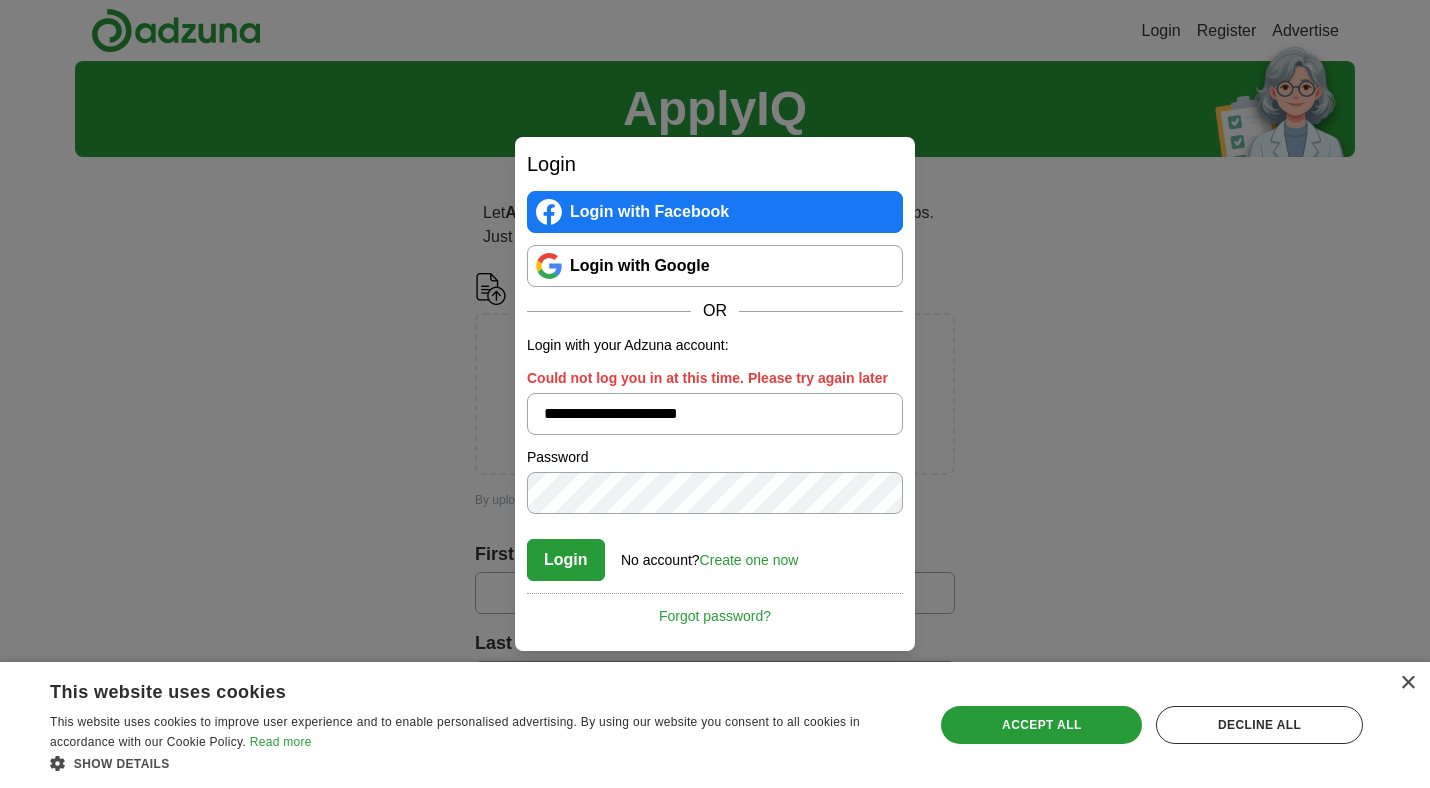 click on "**********" at bounding box center (715, 394) 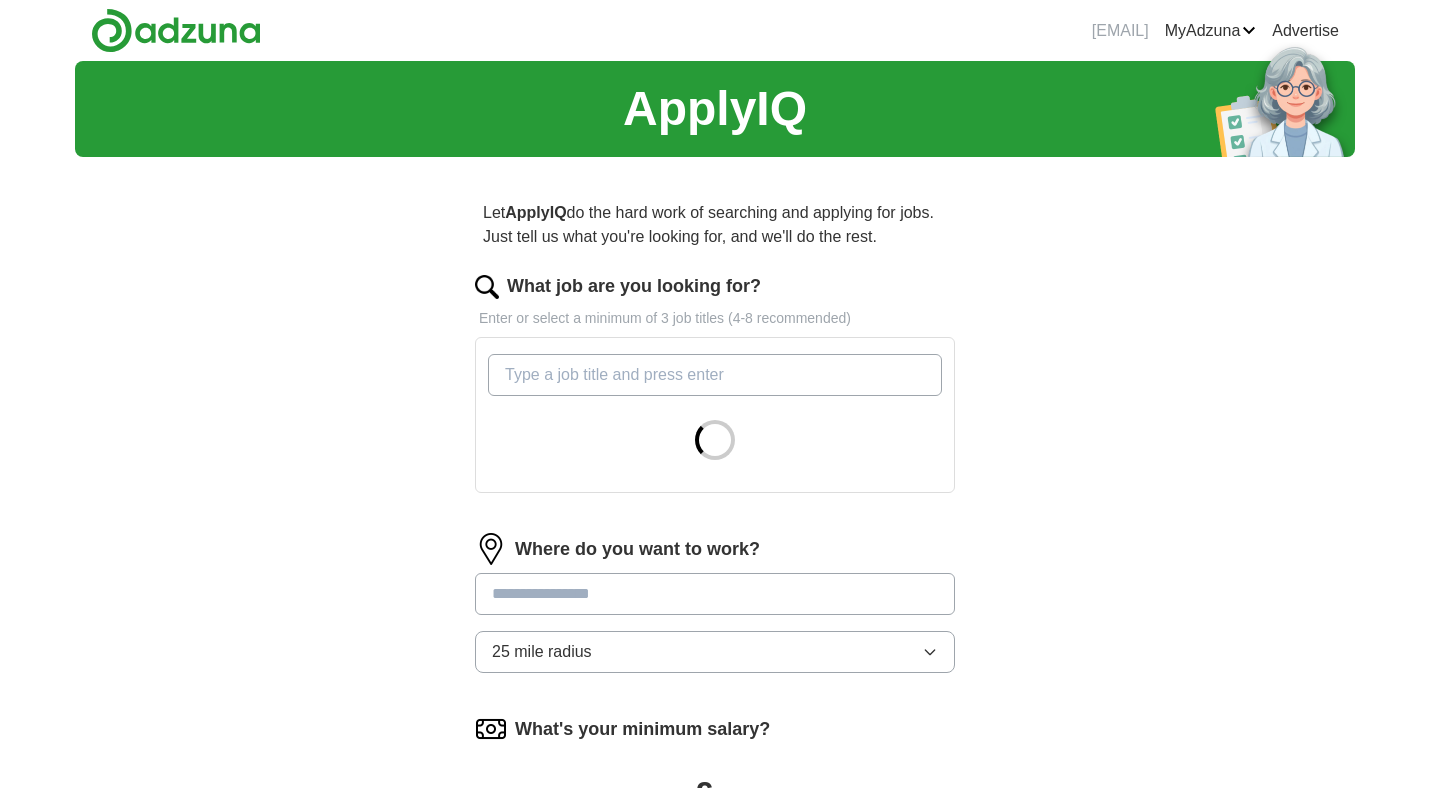 scroll, scrollTop: 0, scrollLeft: 0, axis: both 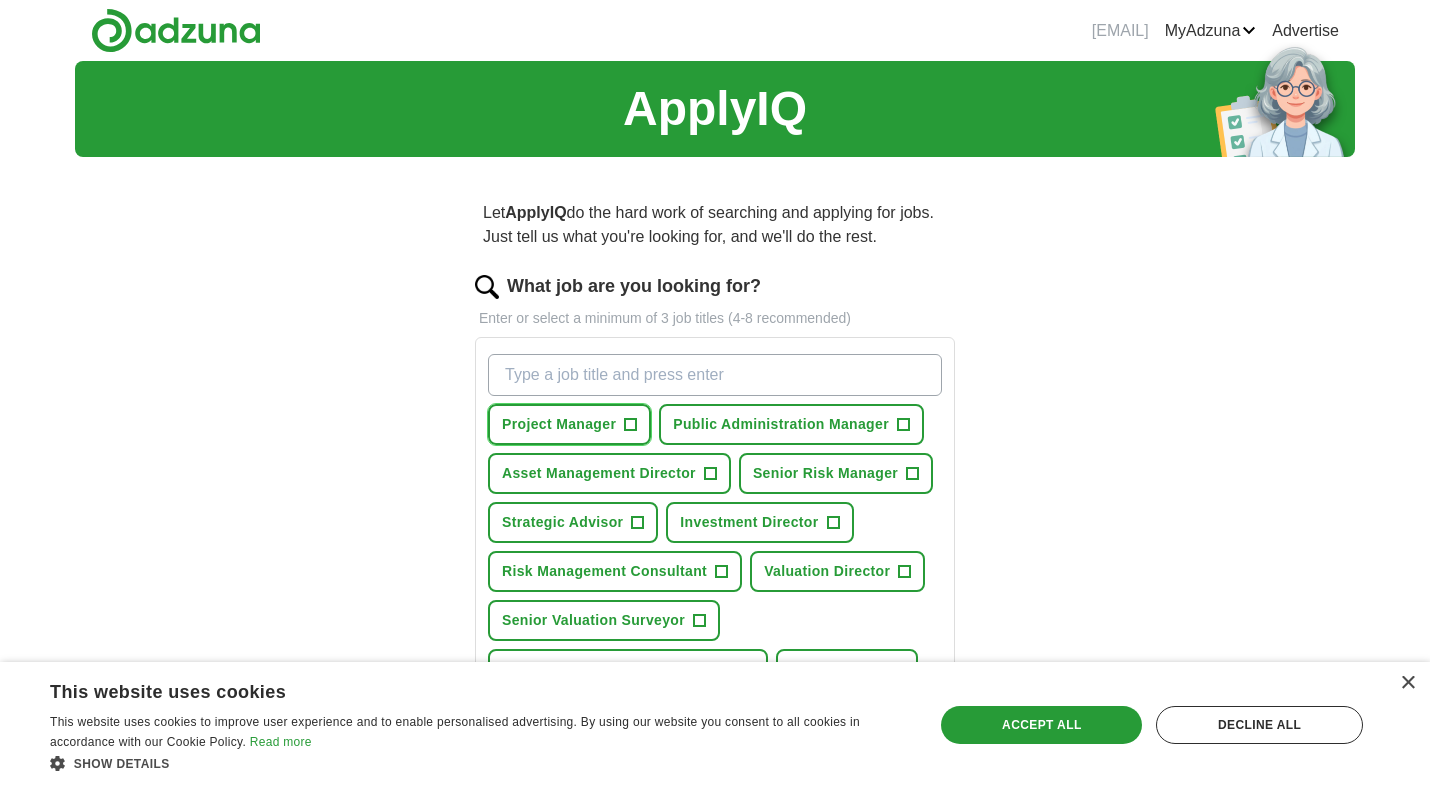 click on "Project Manager" at bounding box center (559, 424) 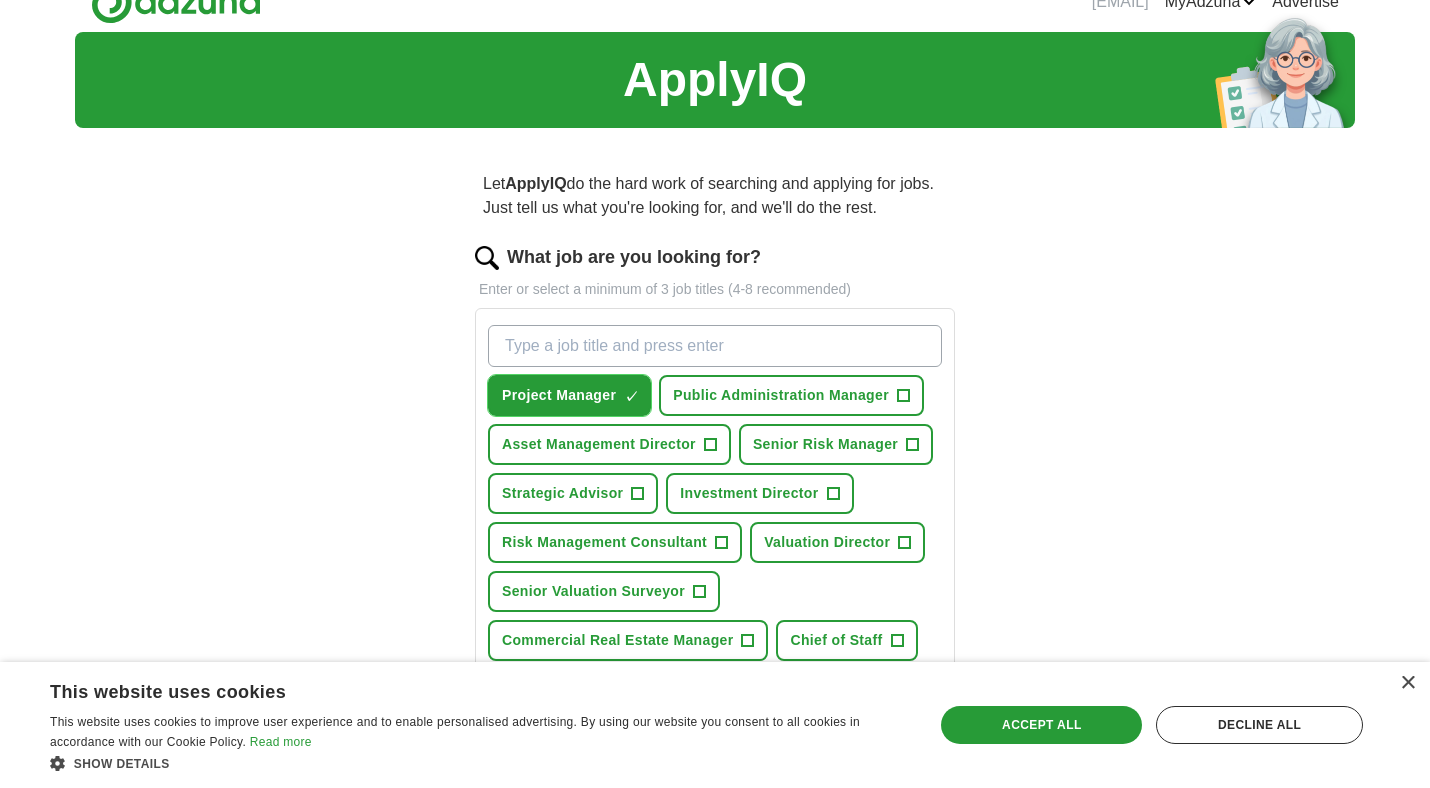 scroll, scrollTop: 40, scrollLeft: 0, axis: vertical 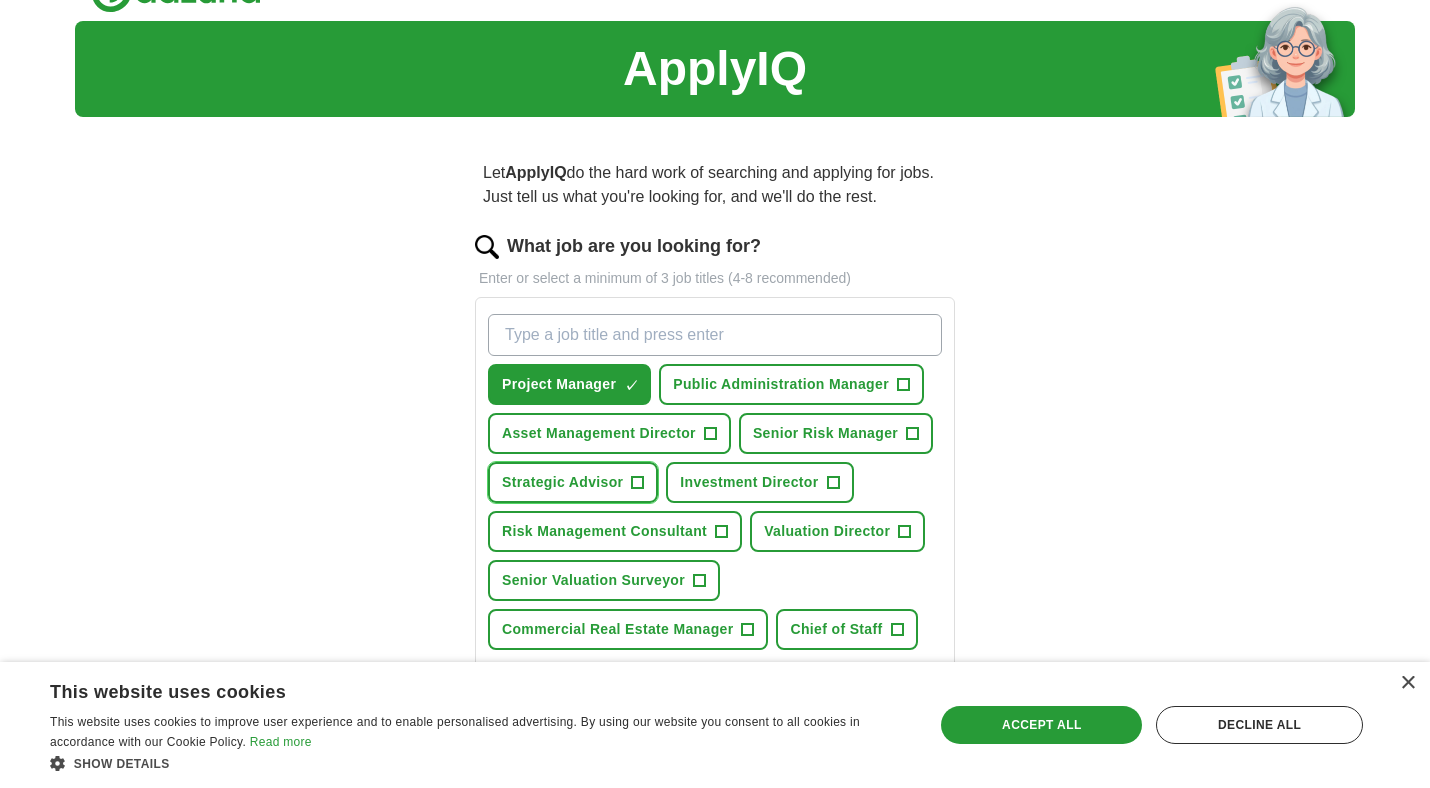 click on "Strategic Advisor" at bounding box center [562, 482] 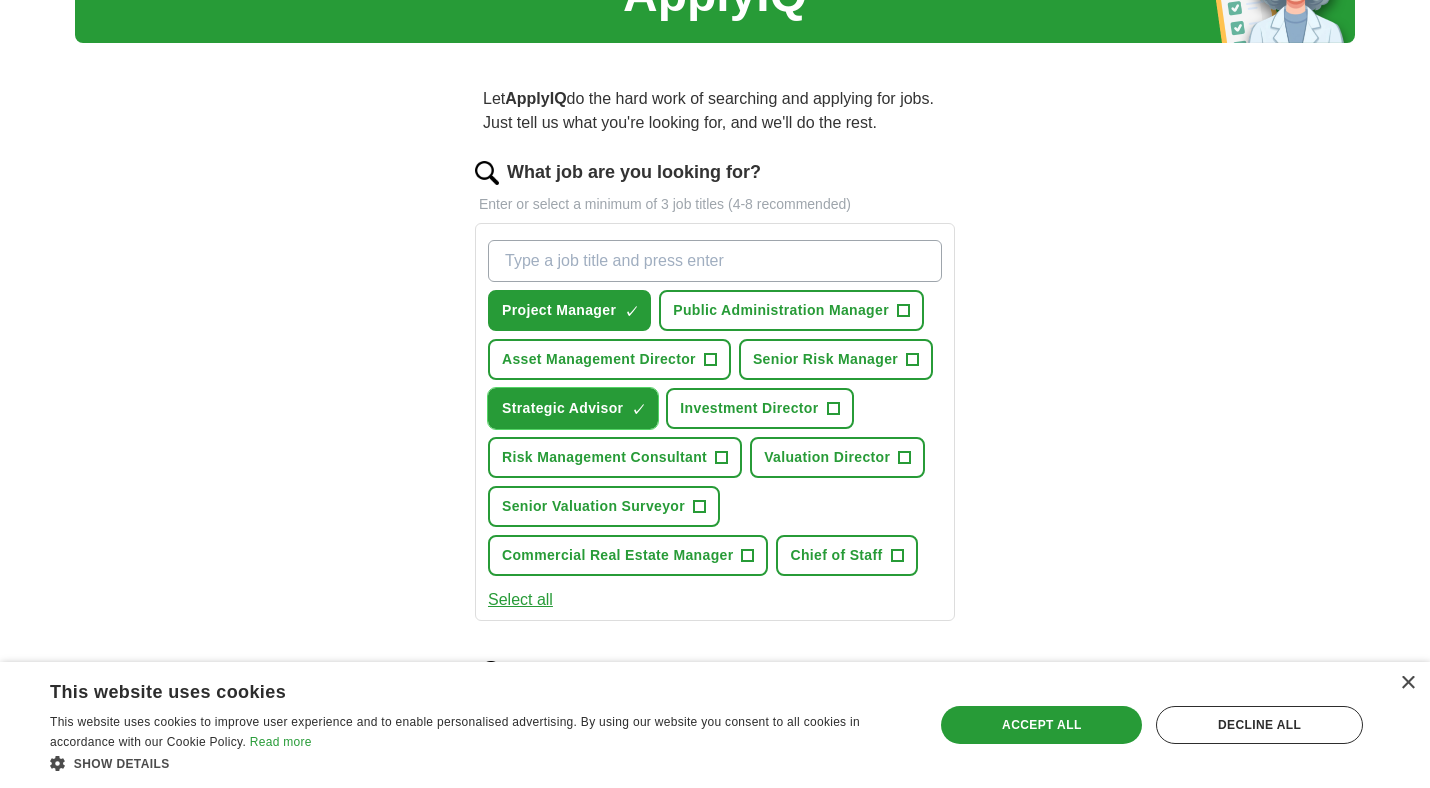 scroll, scrollTop: 116, scrollLeft: 0, axis: vertical 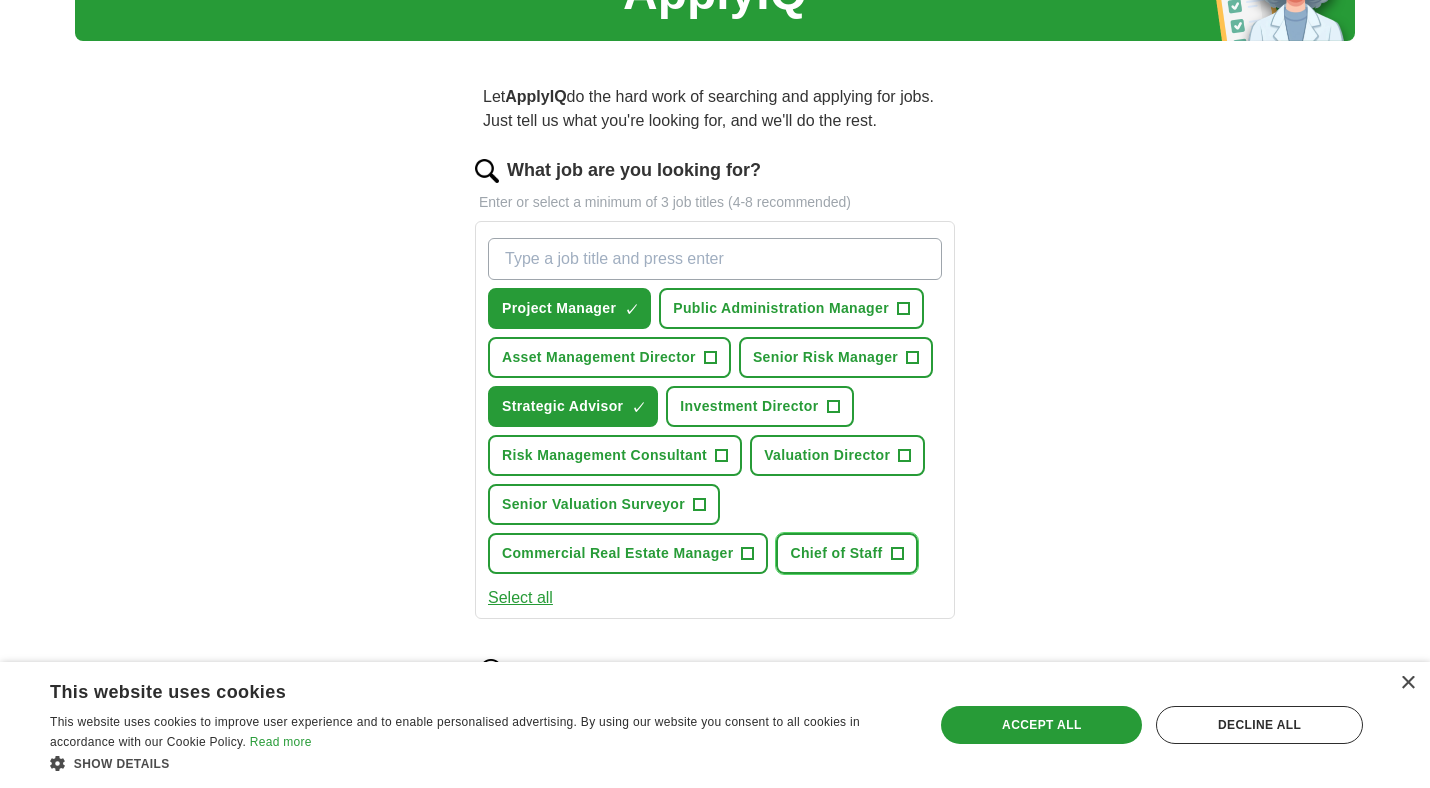 click on "Chief of Staff" at bounding box center [836, 553] 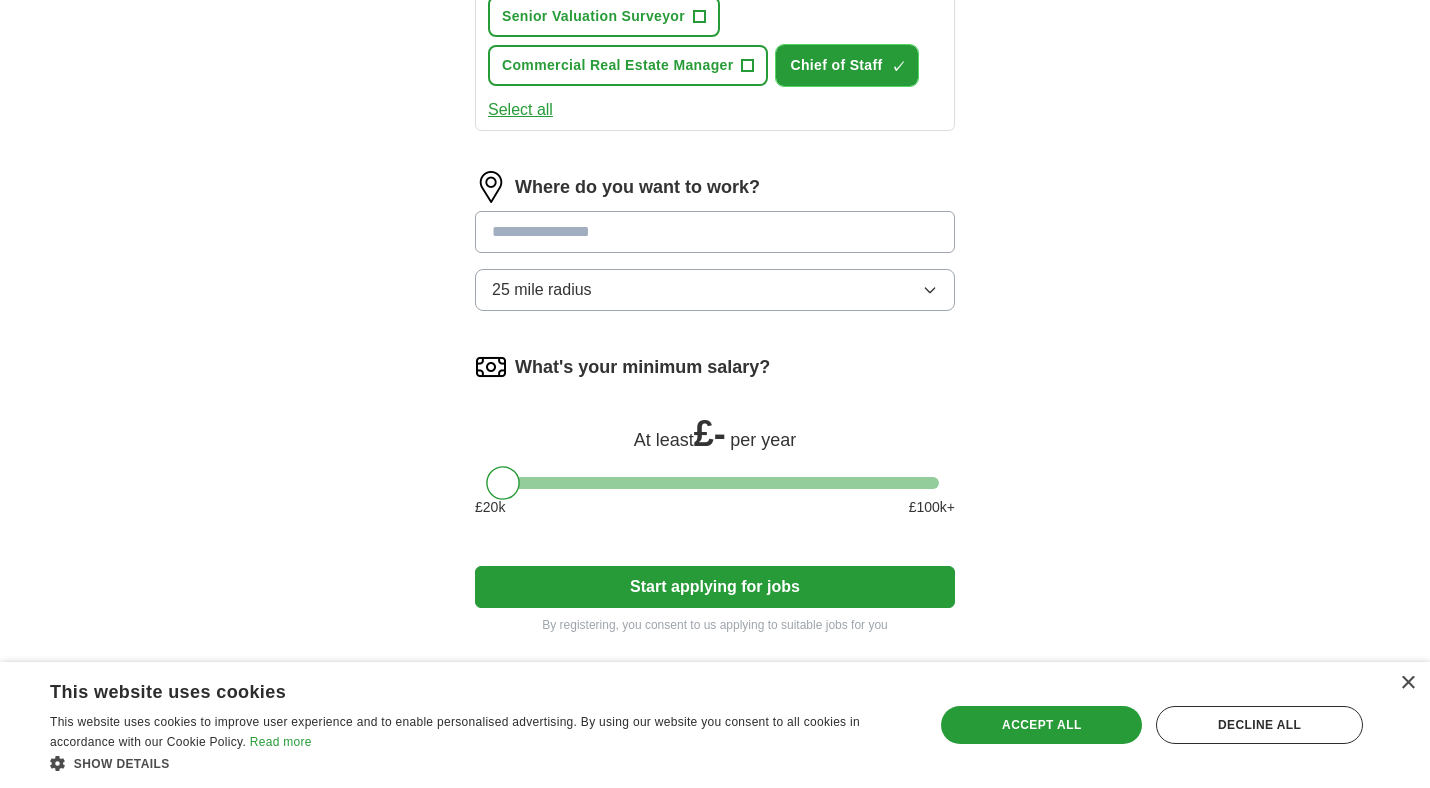 scroll, scrollTop: 605, scrollLeft: 0, axis: vertical 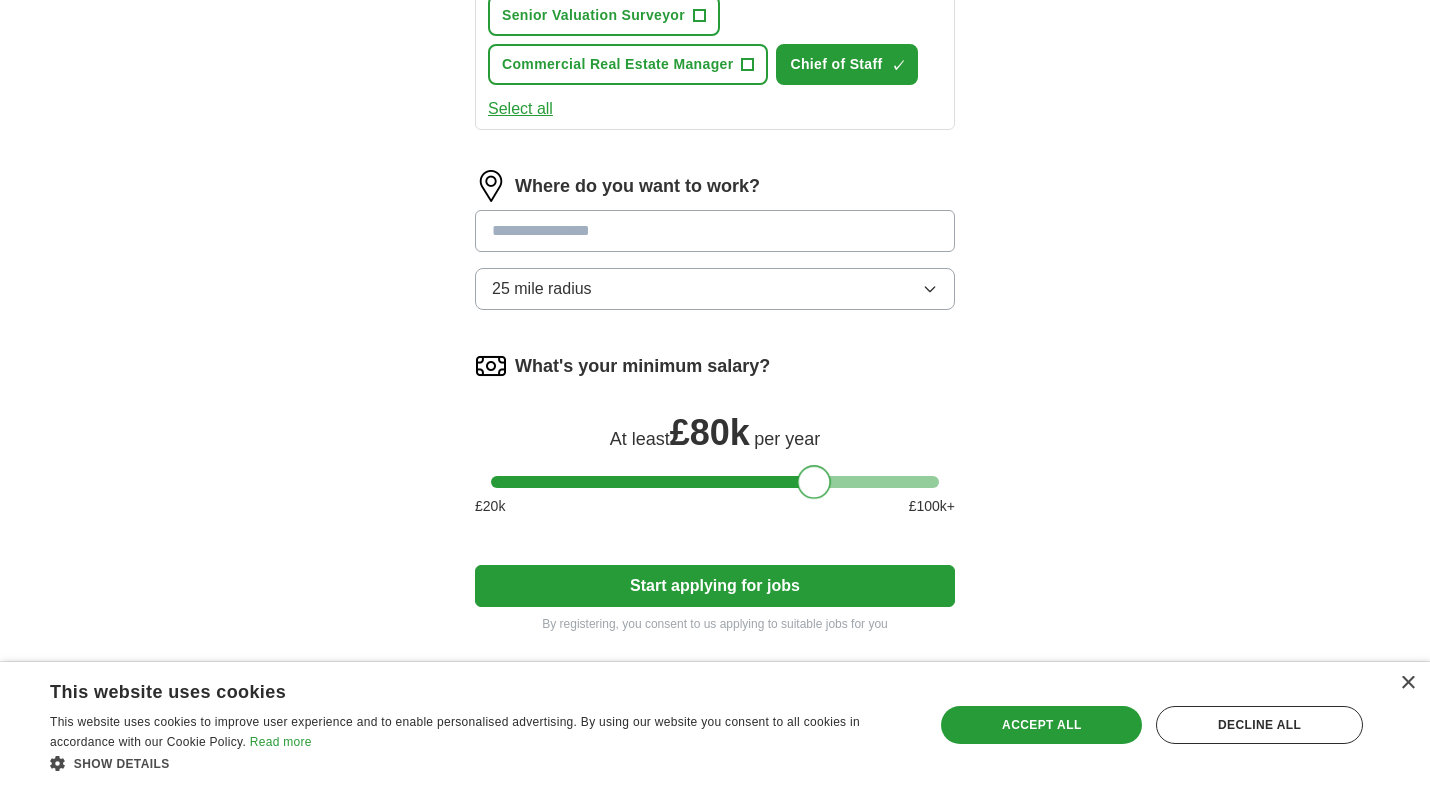 drag, startPoint x: 506, startPoint y: 491, endPoint x: 818, endPoint y: 498, distance: 312.07852 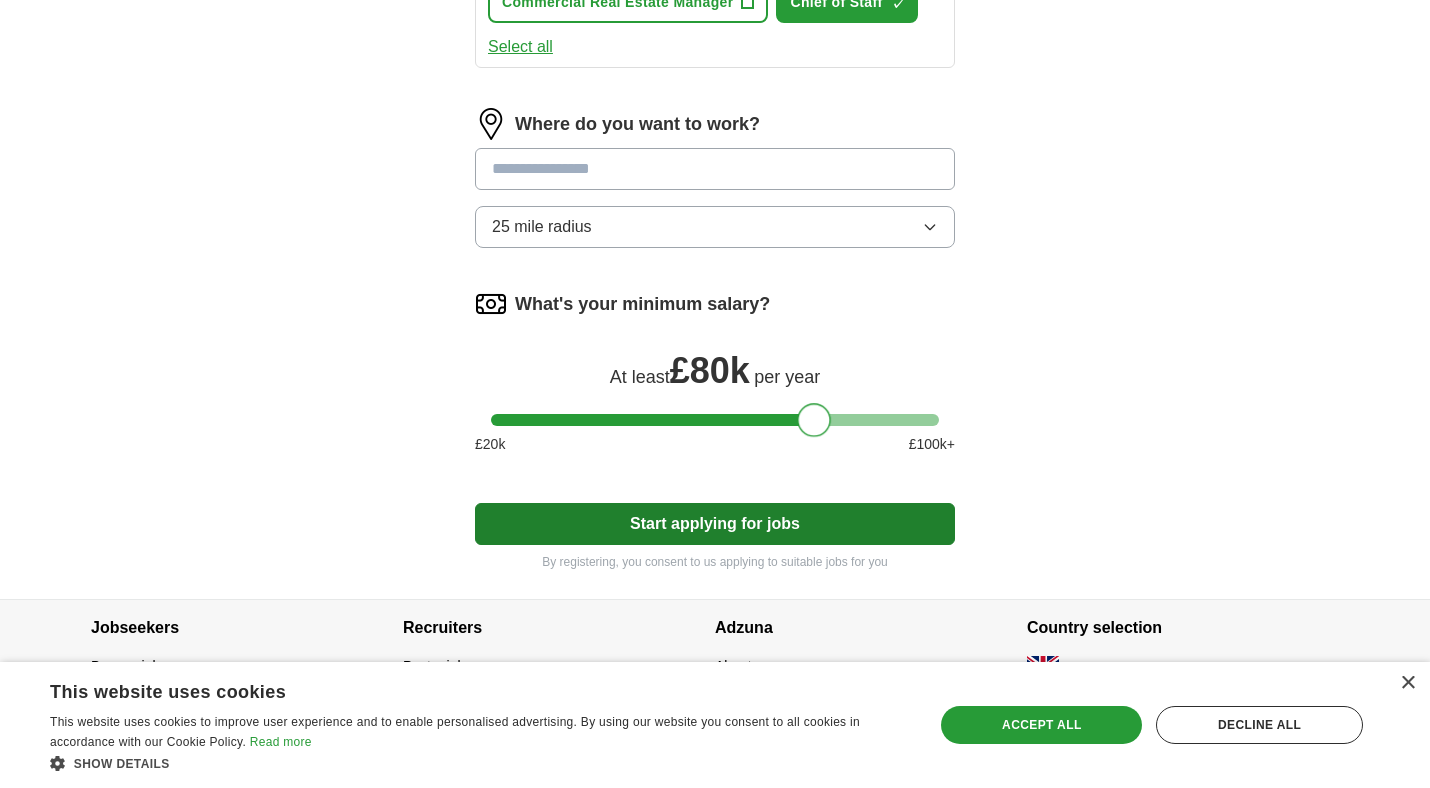 scroll, scrollTop: 680, scrollLeft: 0, axis: vertical 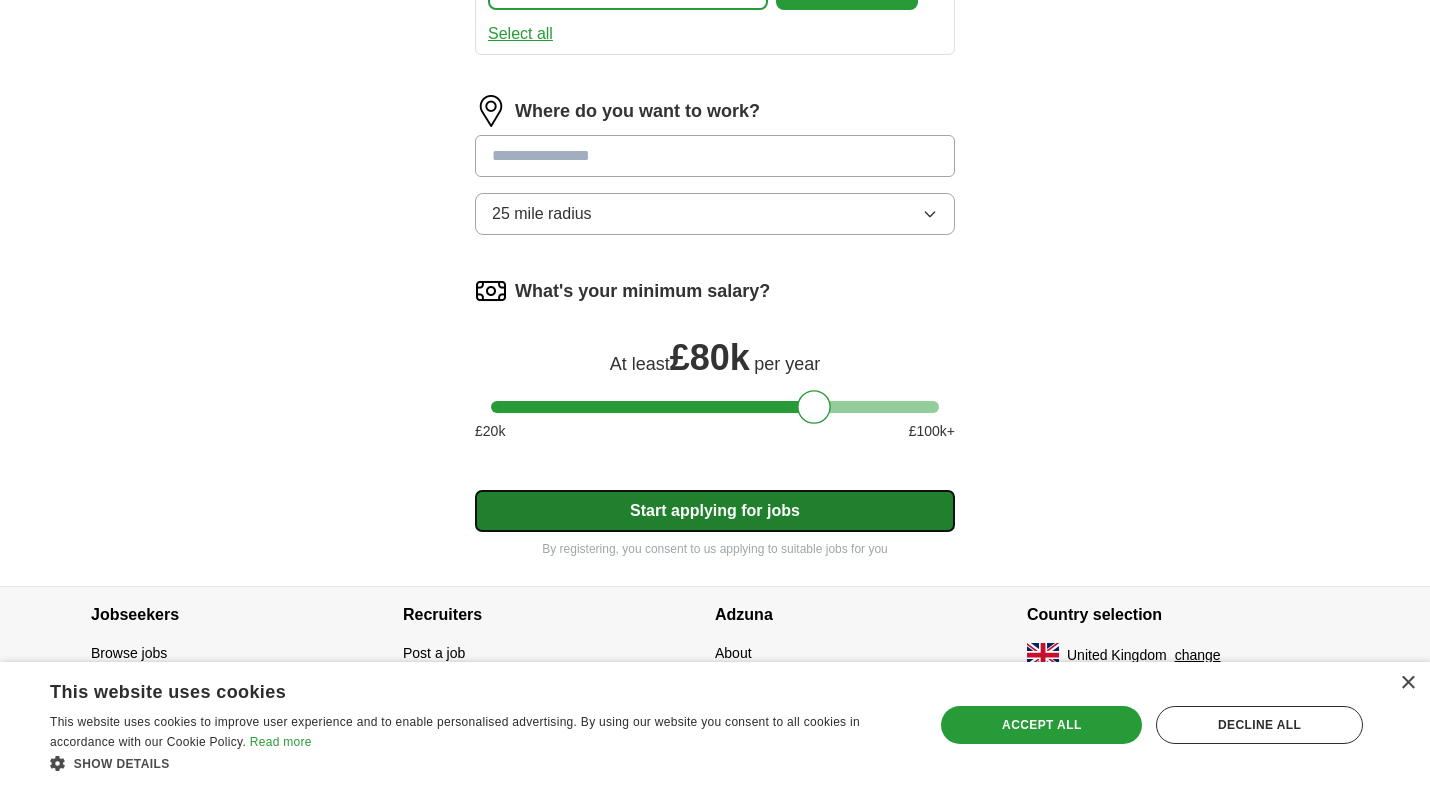 click on "Start applying for jobs" at bounding box center (715, 511) 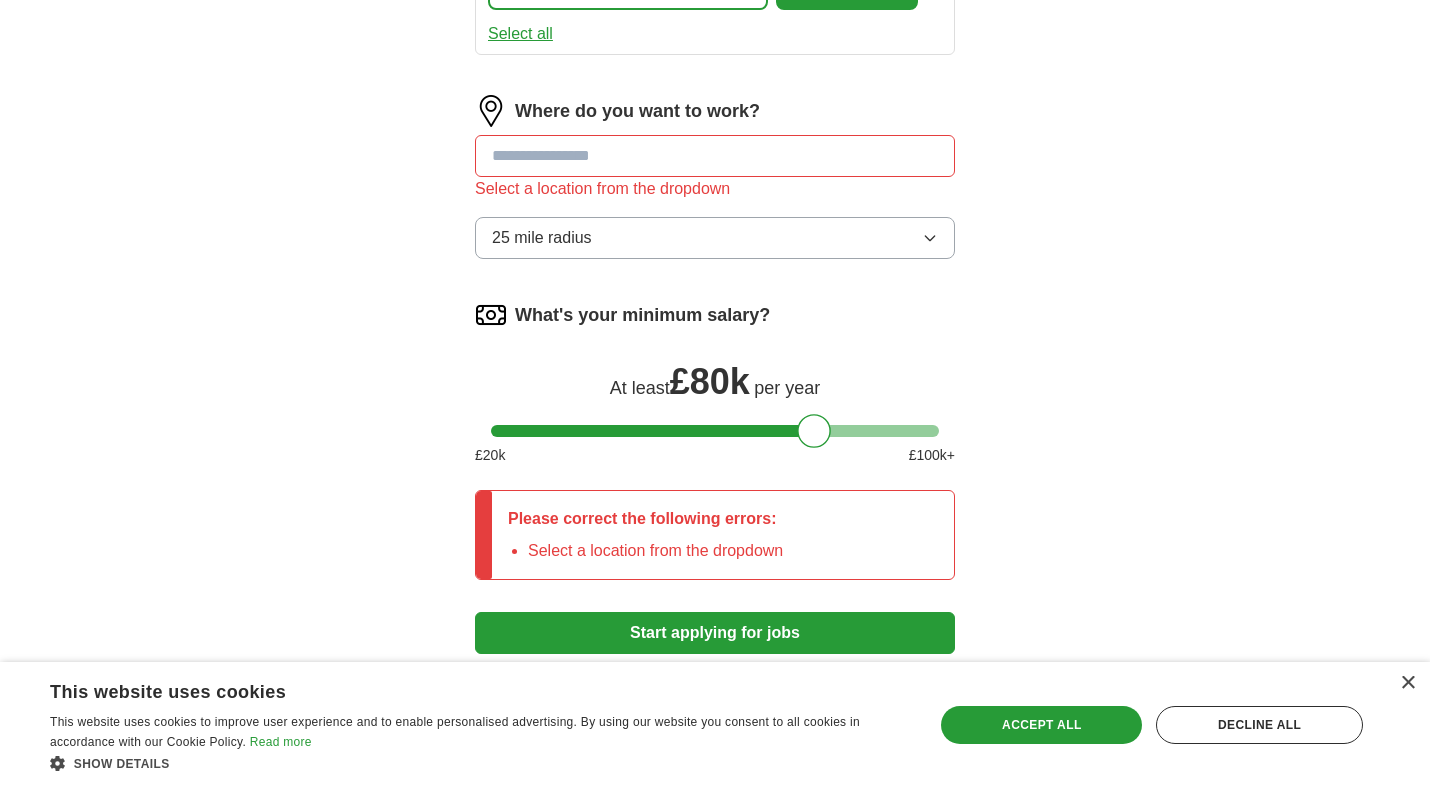 click at bounding box center (715, 156) 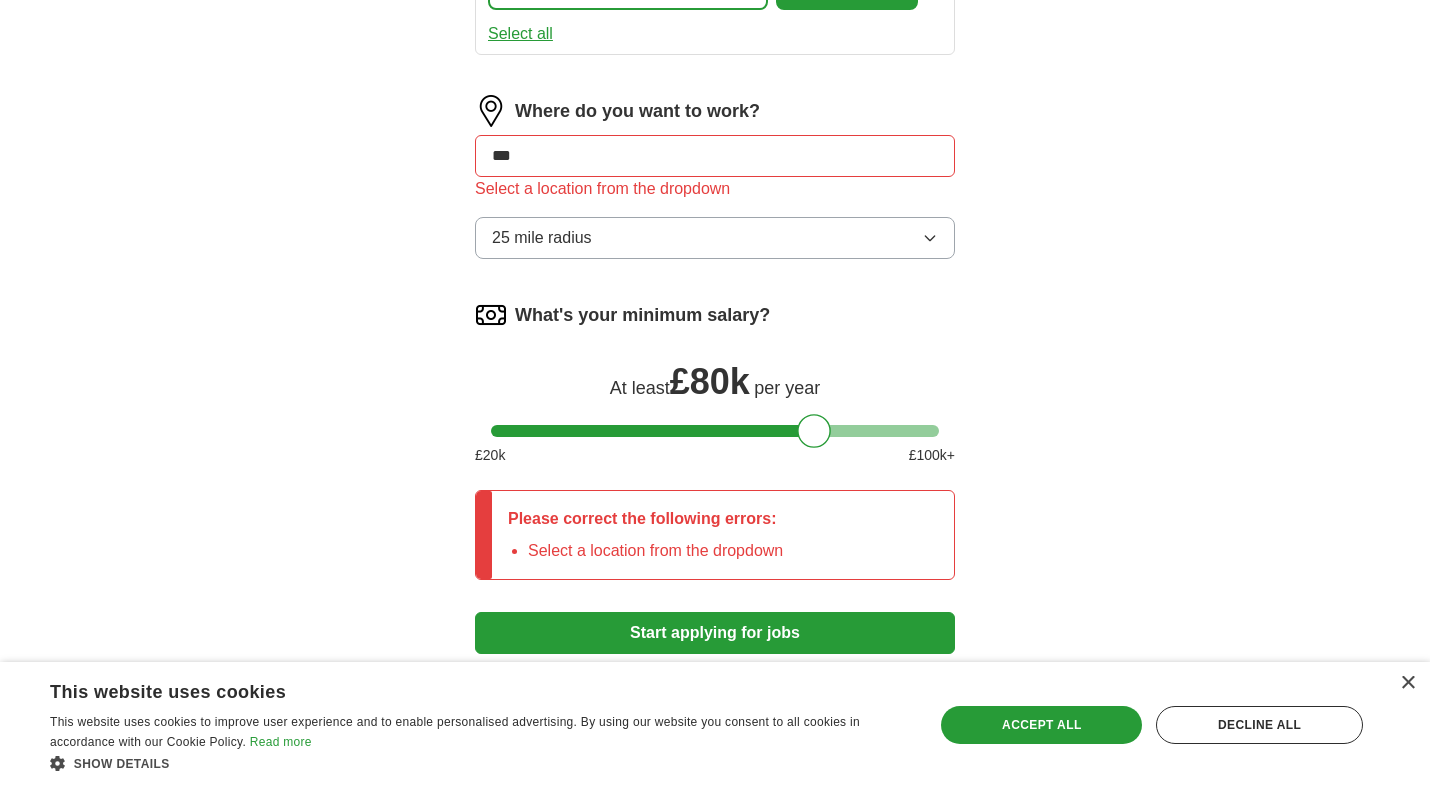 type on "****" 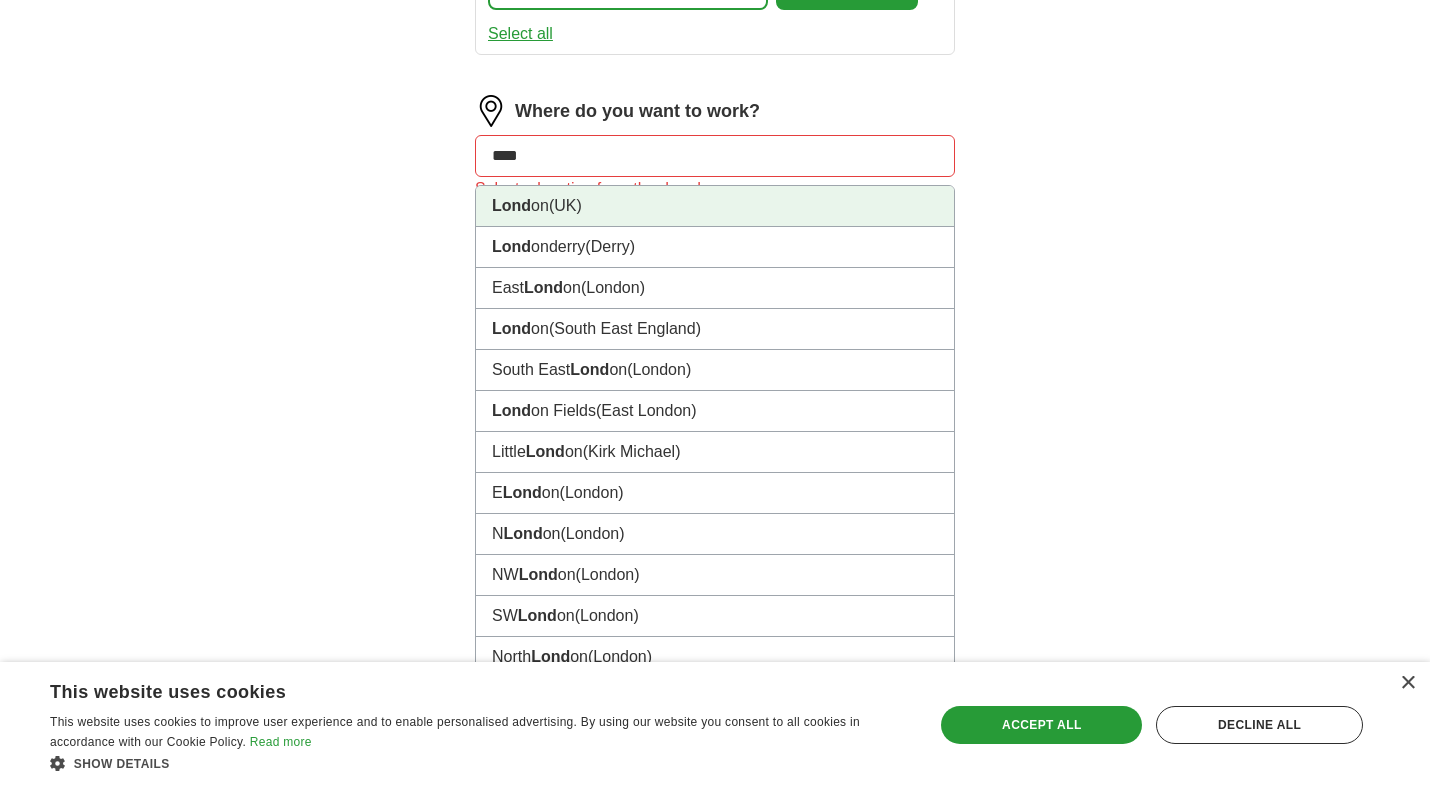 click on "[CITY]  ([COUNTRY])" at bounding box center (715, 206) 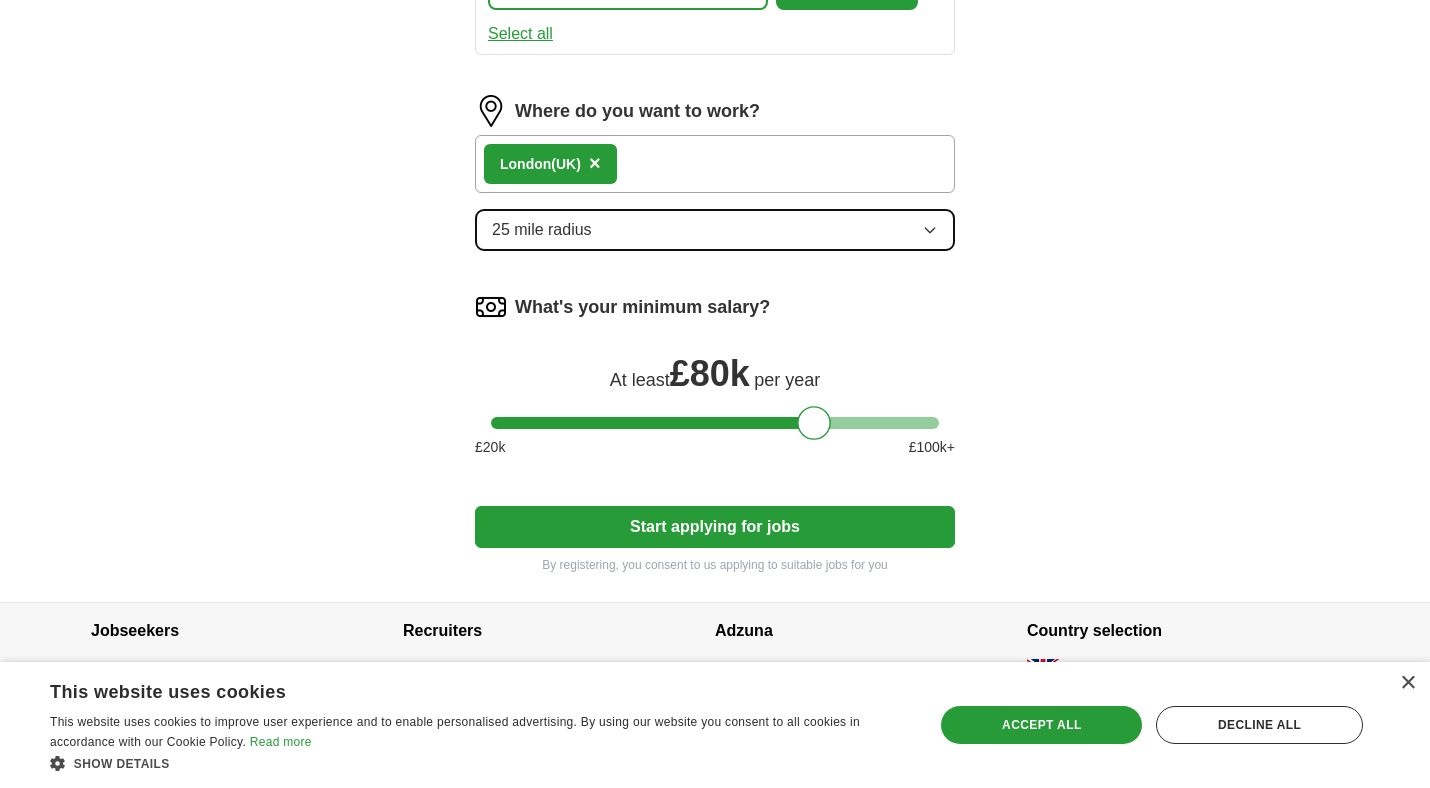 click on "25 mile radius" at bounding box center (715, 230) 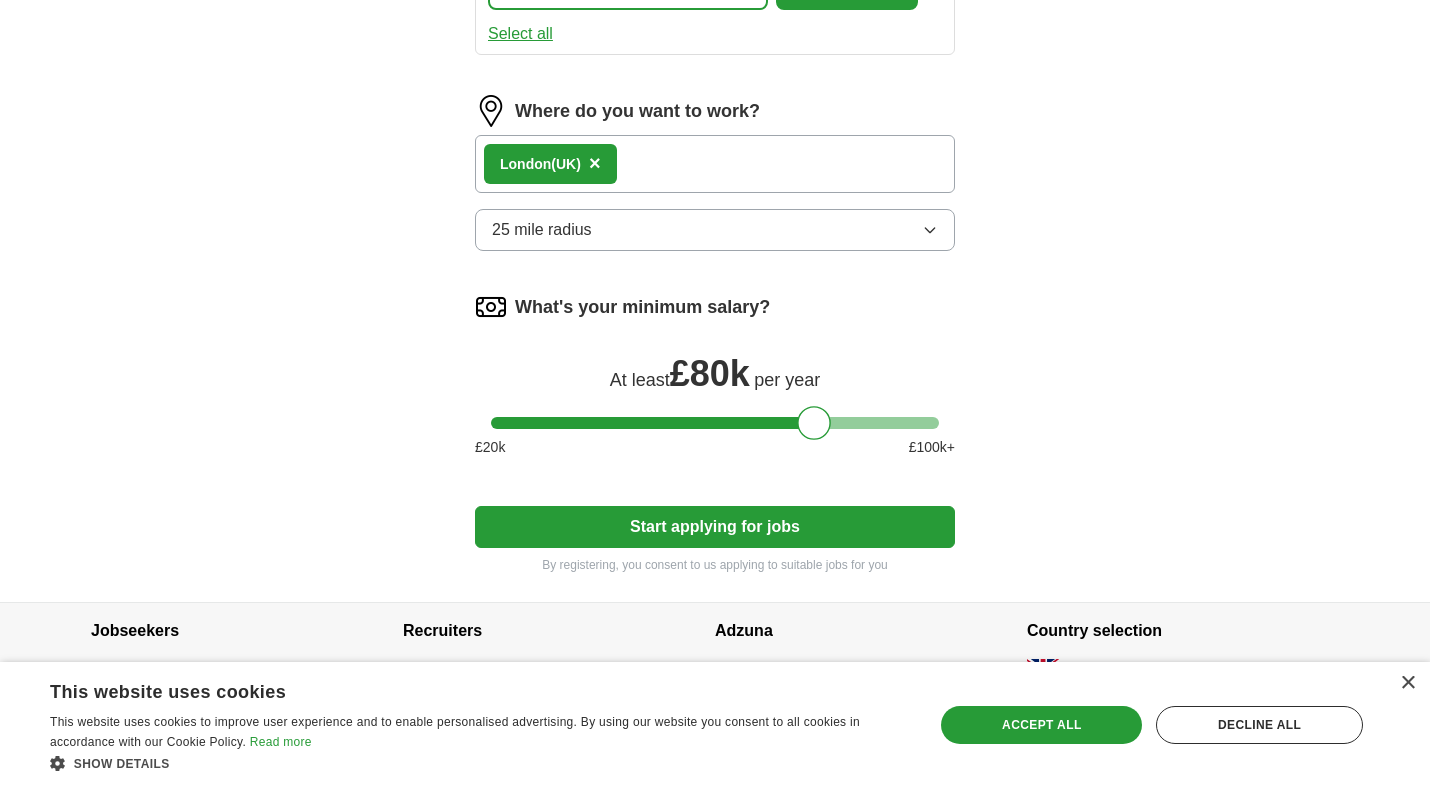 click on "ApplyIQ Let  ApplyIQ  do the hard work of searching and applying for jobs. Just tell us what you're looking for, and we'll do the rest. What job are you looking for? Enter or select a minimum of 3 job titles (4-8 recommended) Project Manager ✓ × Public Administration Manager + Asset Management Director + Senior Risk Manager + Strategic Advisor ✓ × Investment Director + Risk Management Consultant + Valuation Director + Senior Valuation Surveyor + Commercial Real Estate Manager + Chief of Staff ✓ × Select all Where do you want to work? [CITY]  ([COUNTRY]) × 25 mile radius What's your minimum salary? At least  £ 80k   per year £ 20 k £ 100 k+ Start applying for jobs By registering, you consent to us applying to suitable jobs for you" at bounding box center (715, -9) 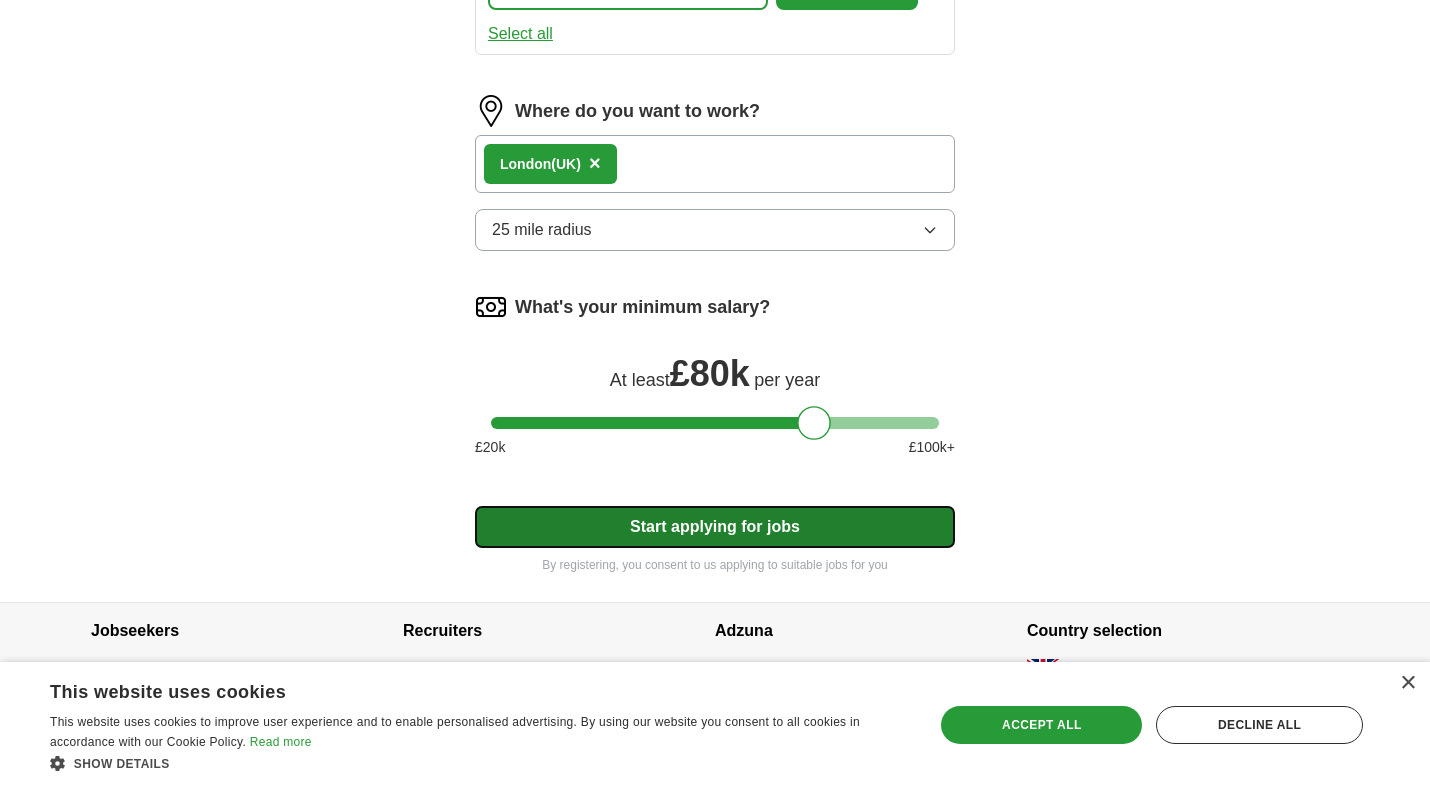 click on "Start applying for jobs" at bounding box center [715, 527] 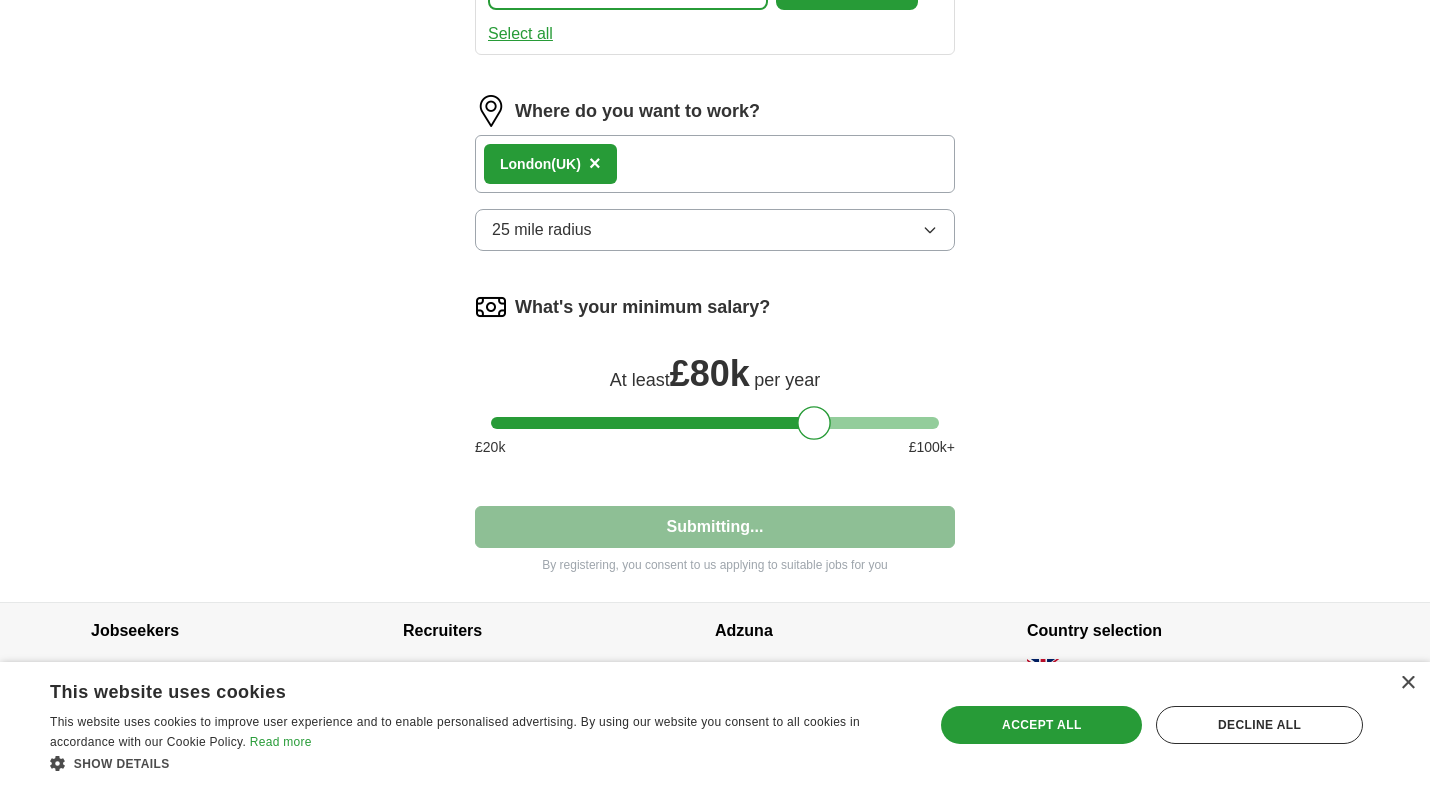 select on "**" 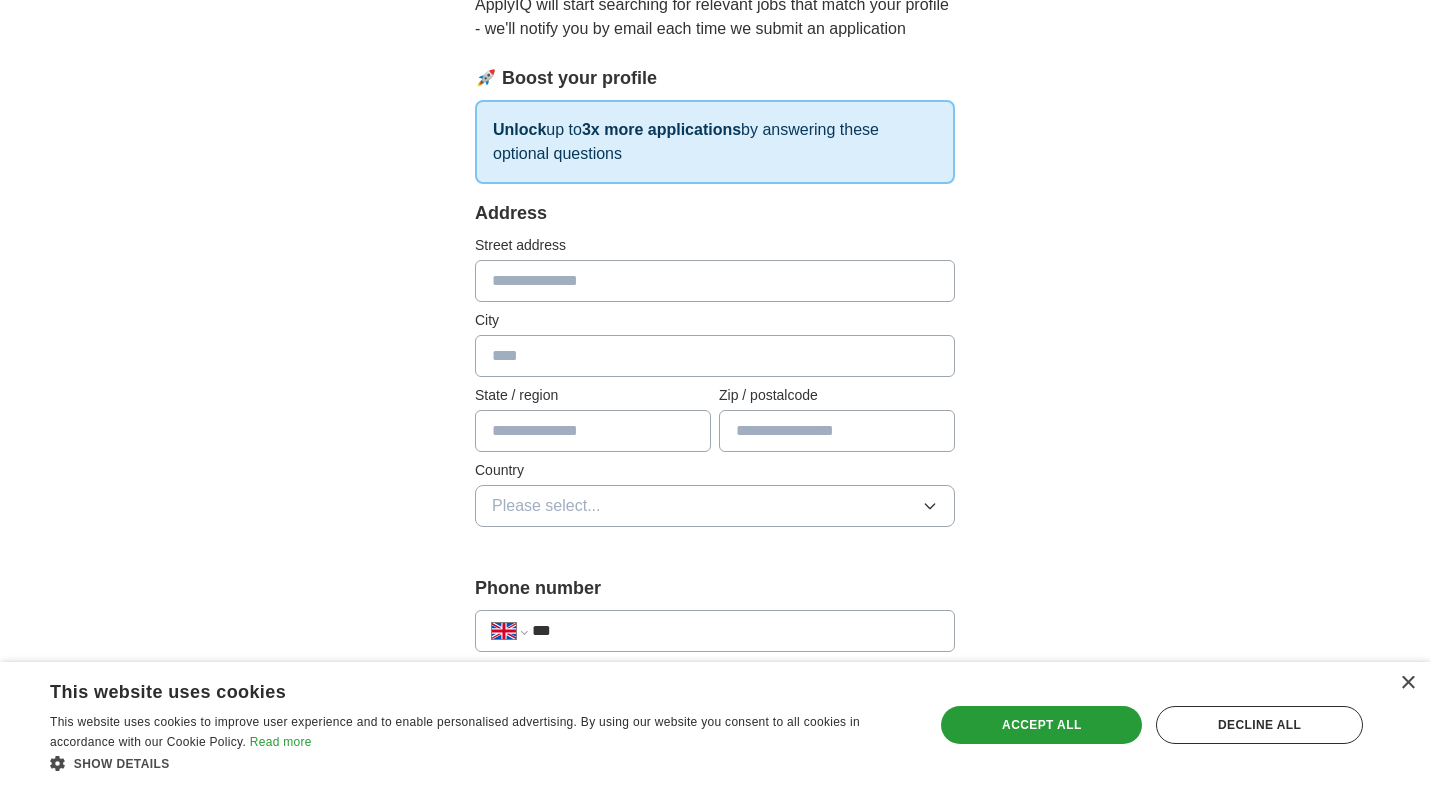 scroll, scrollTop: 0, scrollLeft: 0, axis: both 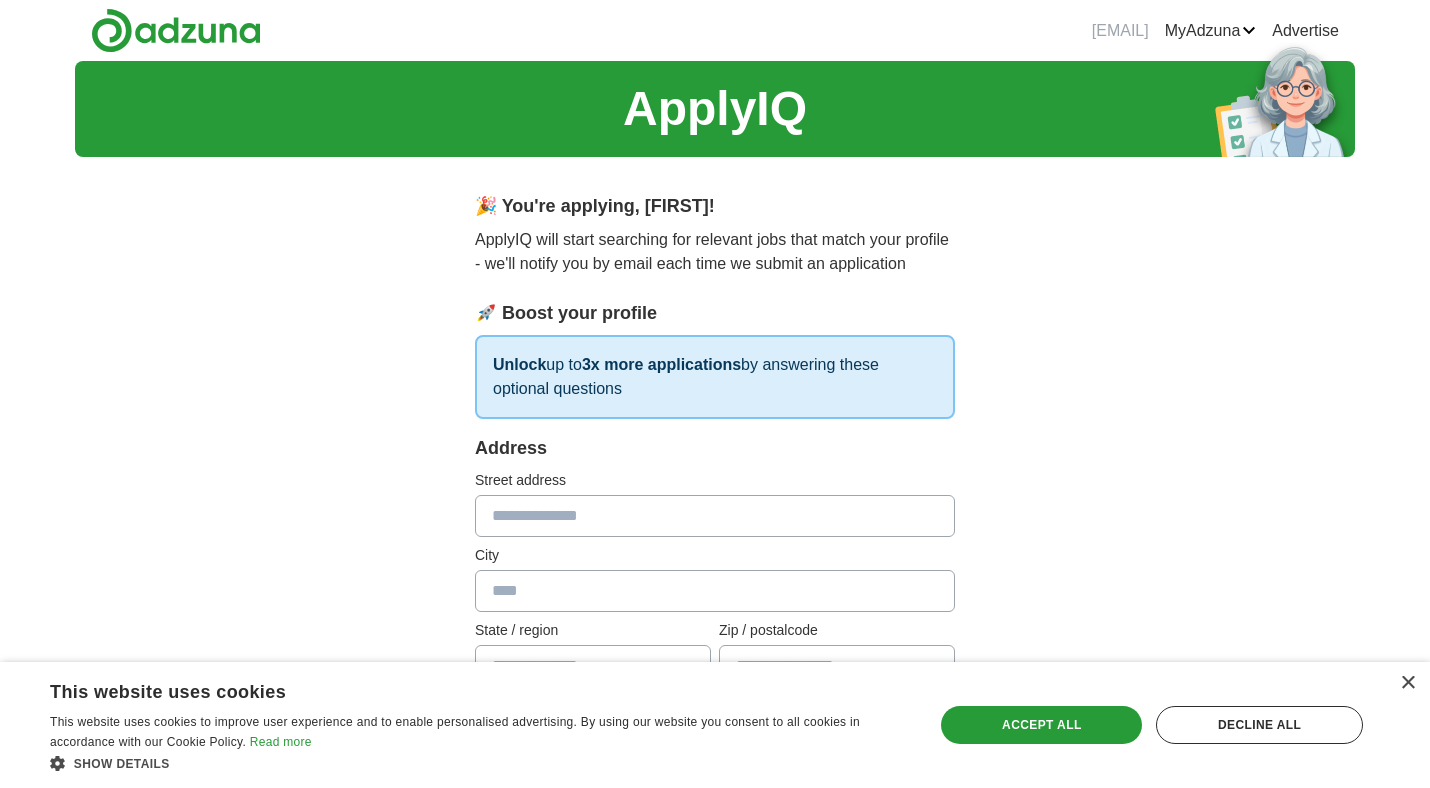 click on "Address Street address City State / region Zip / postalcode Country Please select..." at bounding box center [715, 610] 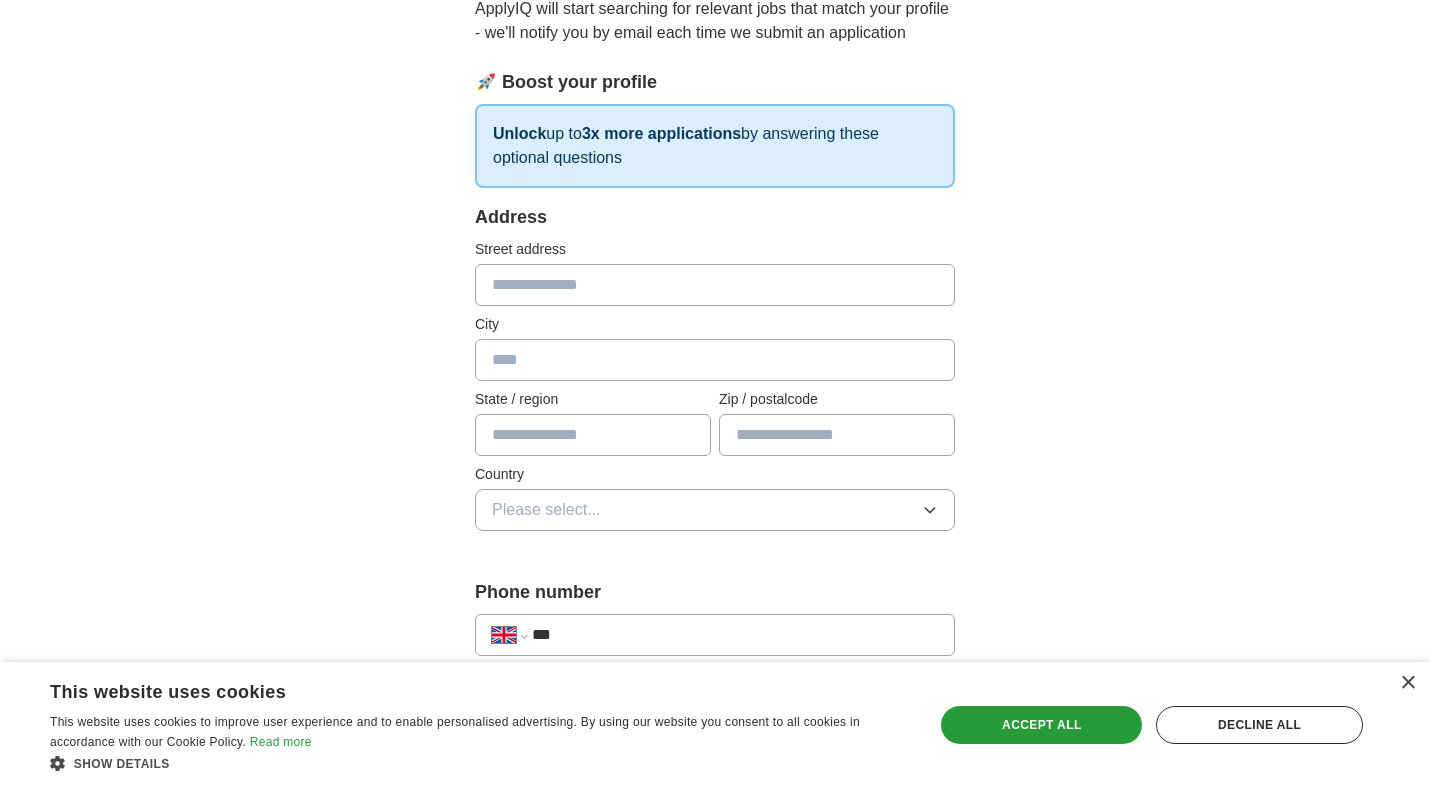 scroll, scrollTop: 232, scrollLeft: 0, axis: vertical 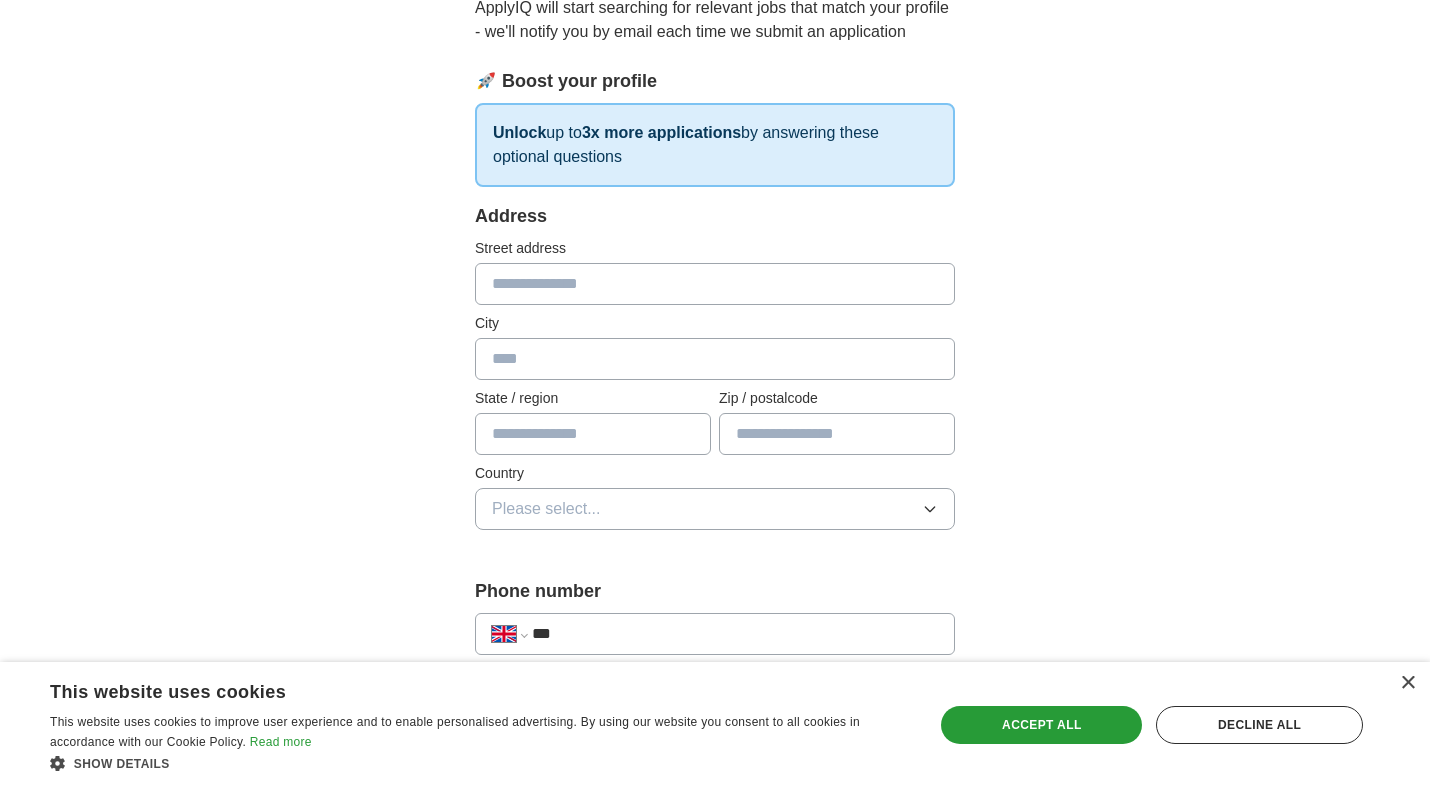 click at bounding box center [715, 359] 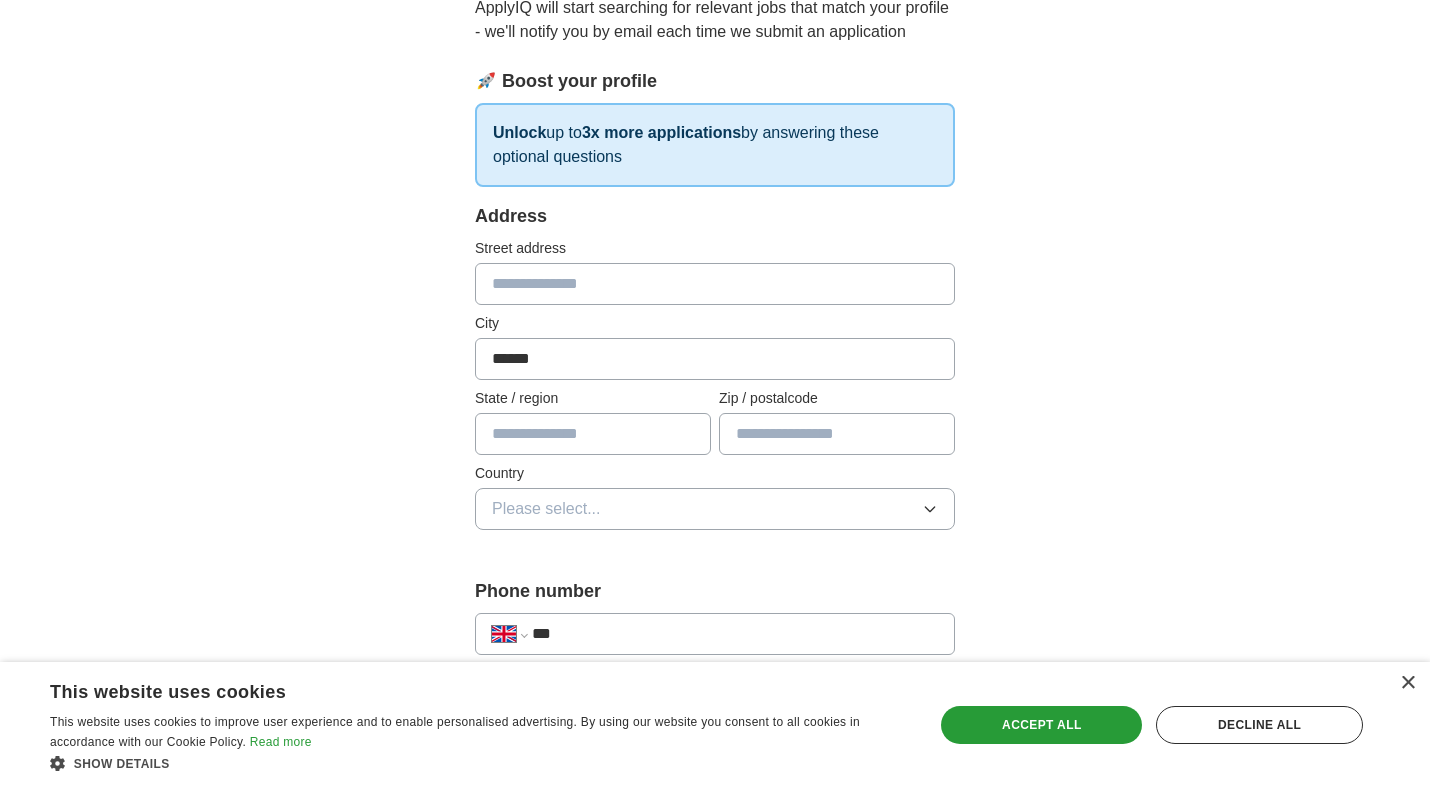 type on "******" 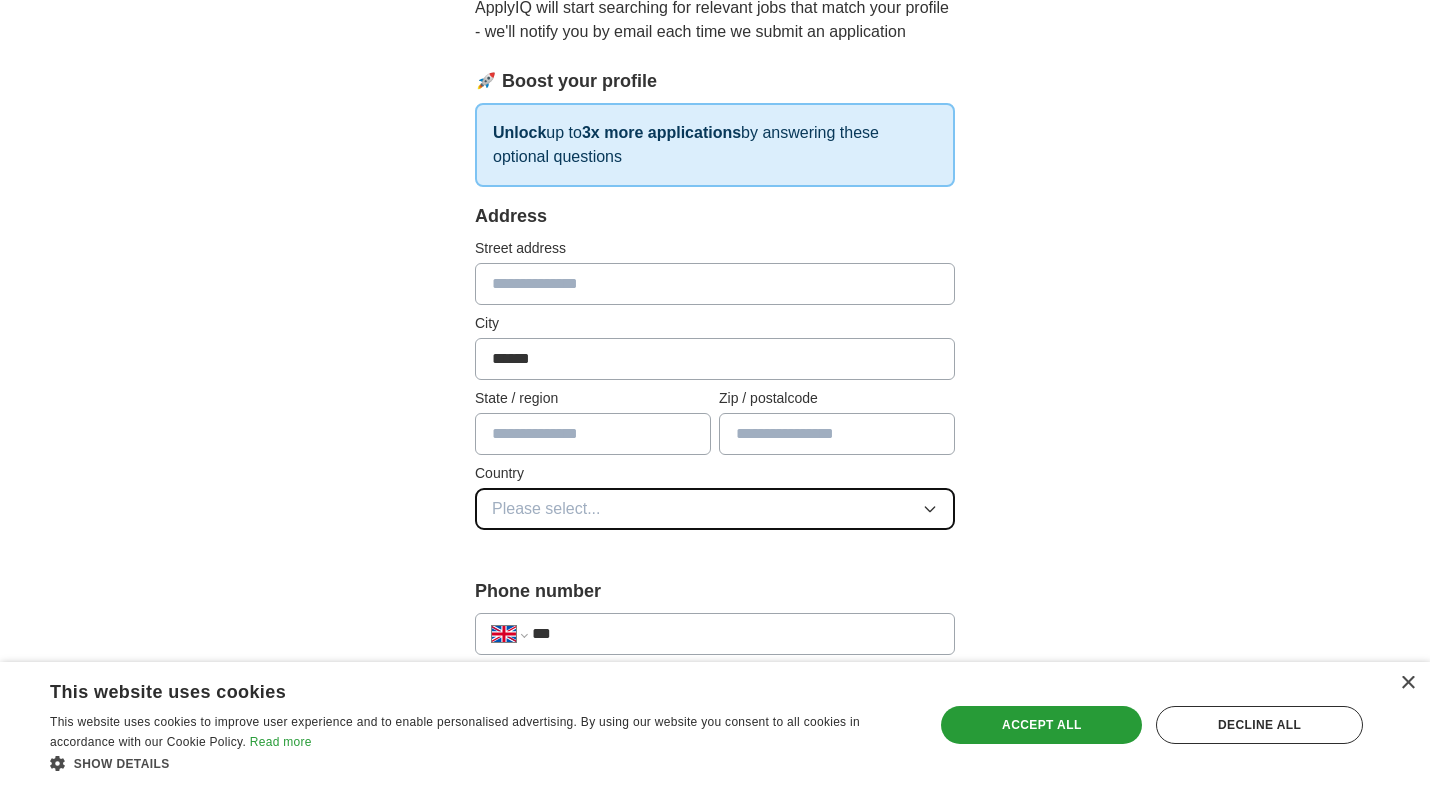 click on "Please select..." at bounding box center (715, 509) 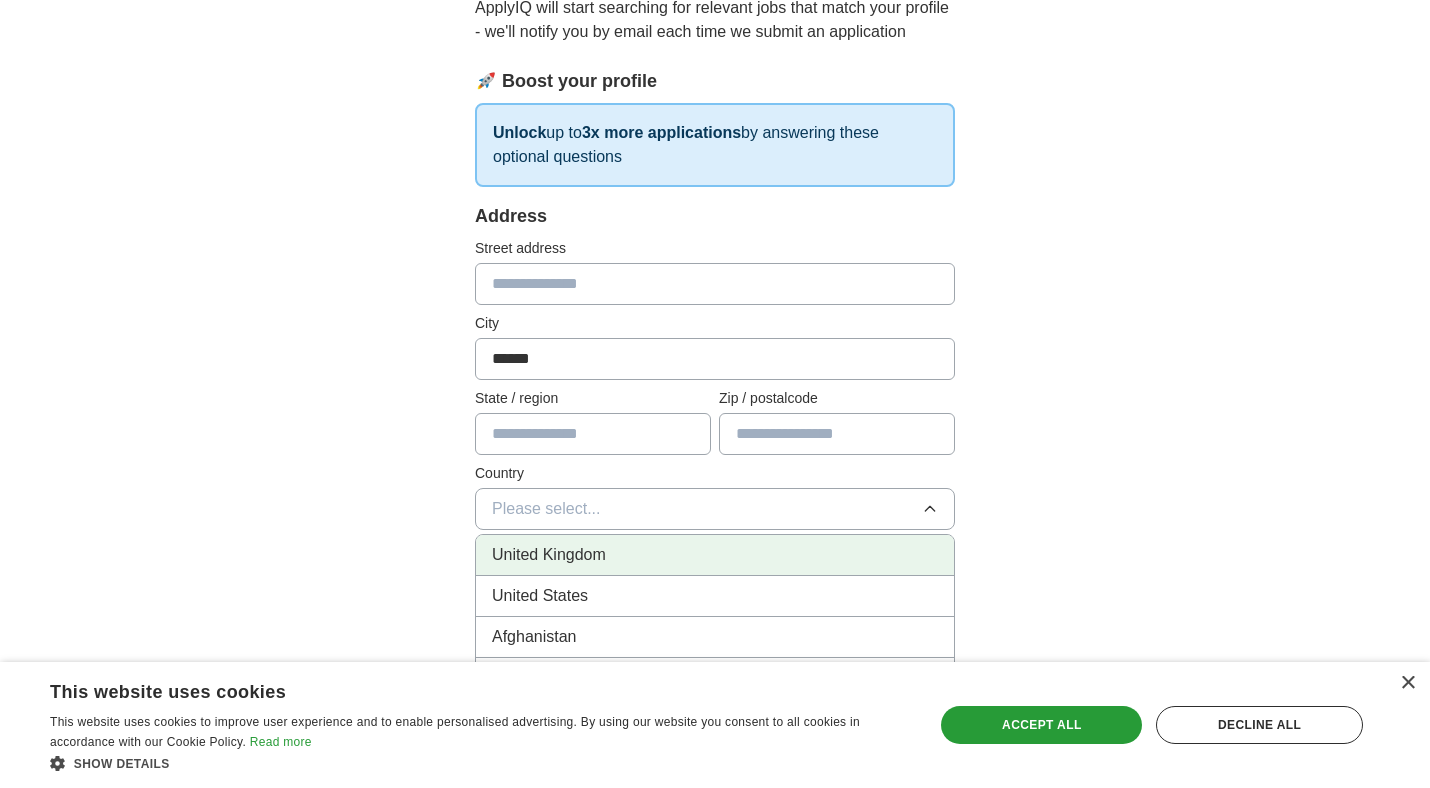 click on "United Kingdom" at bounding box center [715, 555] 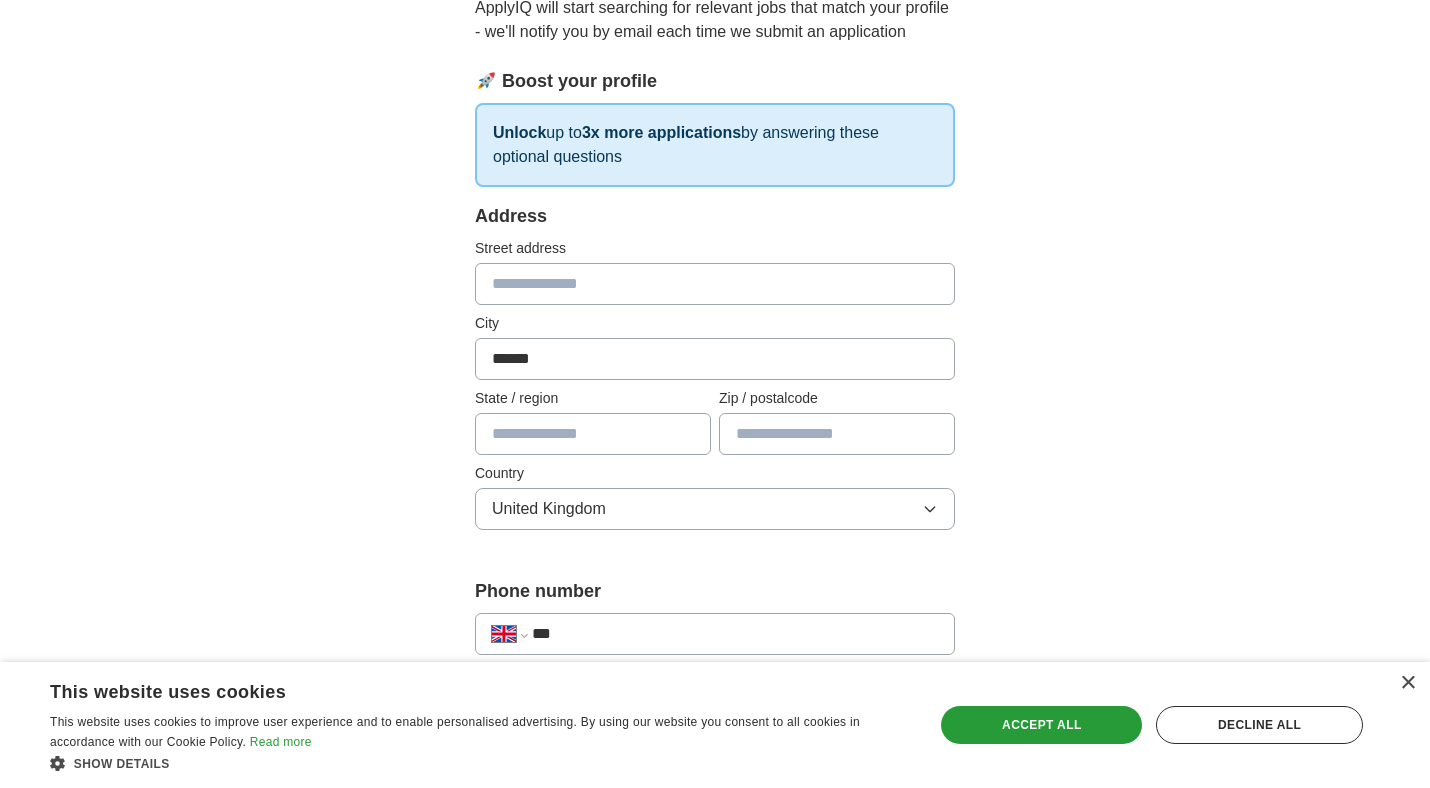 click on "ApplyIQ 🎉 You're applying , [FIRST] ! ApplyIQ will start searching for relevant jobs that match your profile - we'll notify you by email each time we submit an application 🚀 Boost your profile Unlock  up to  3x more applications  by answering these optional questions Address Street address City ****** State / region Zip / postalcode Country [COUNTRY] Phone number [PHONE]" at bounding box center (715, 726) 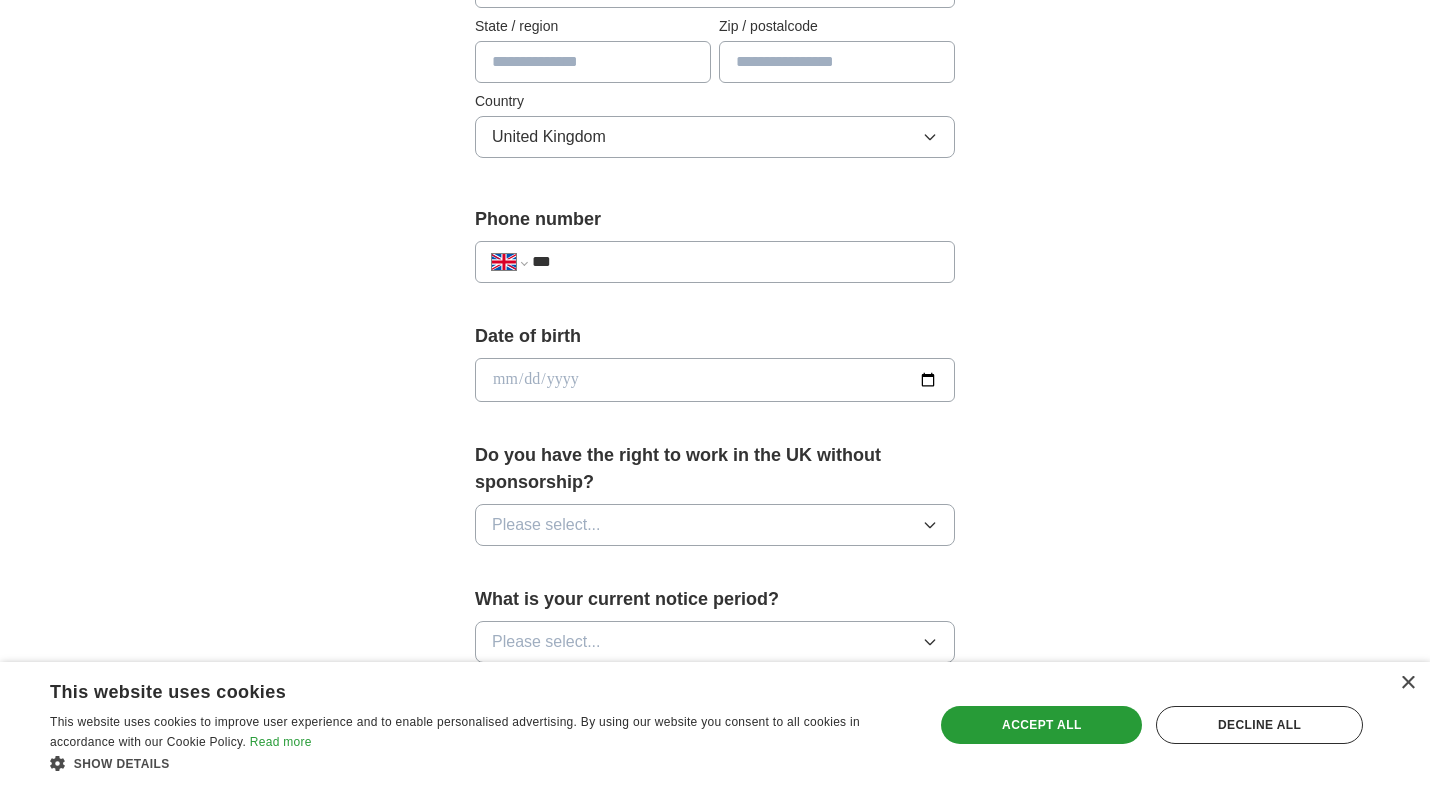scroll, scrollTop: 610, scrollLeft: 0, axis: vertical 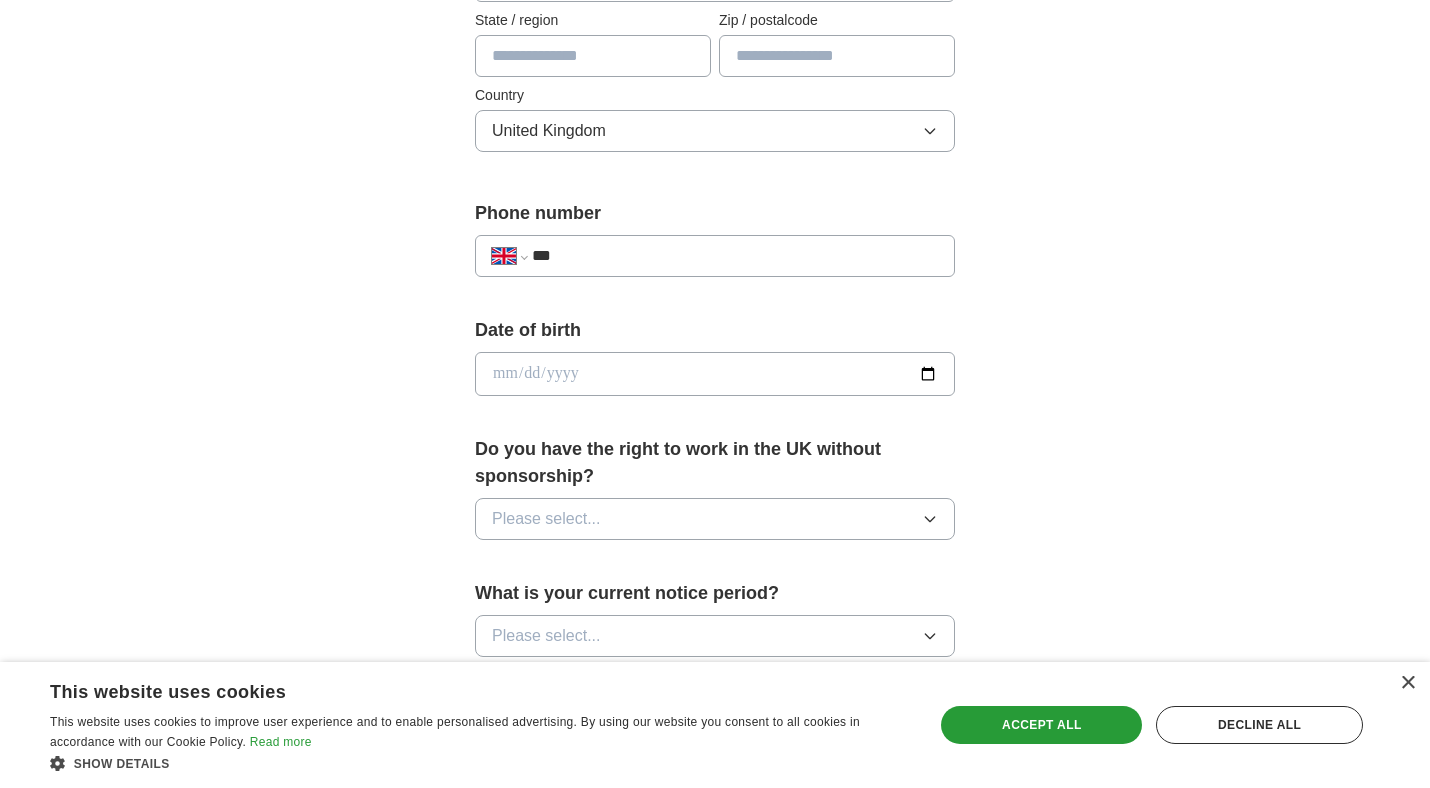 click on "**********" at bounding box center (715, 256) 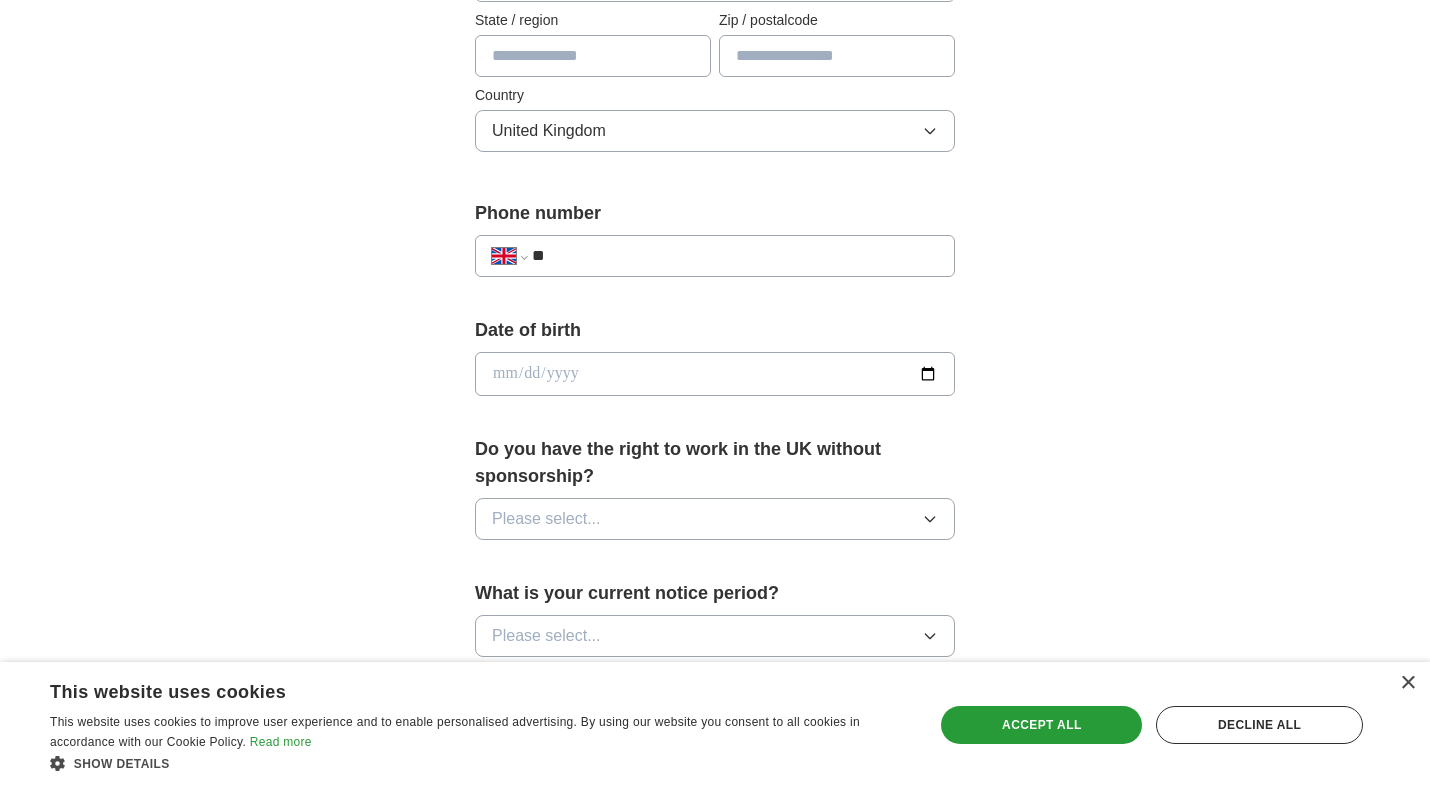 select on "**" 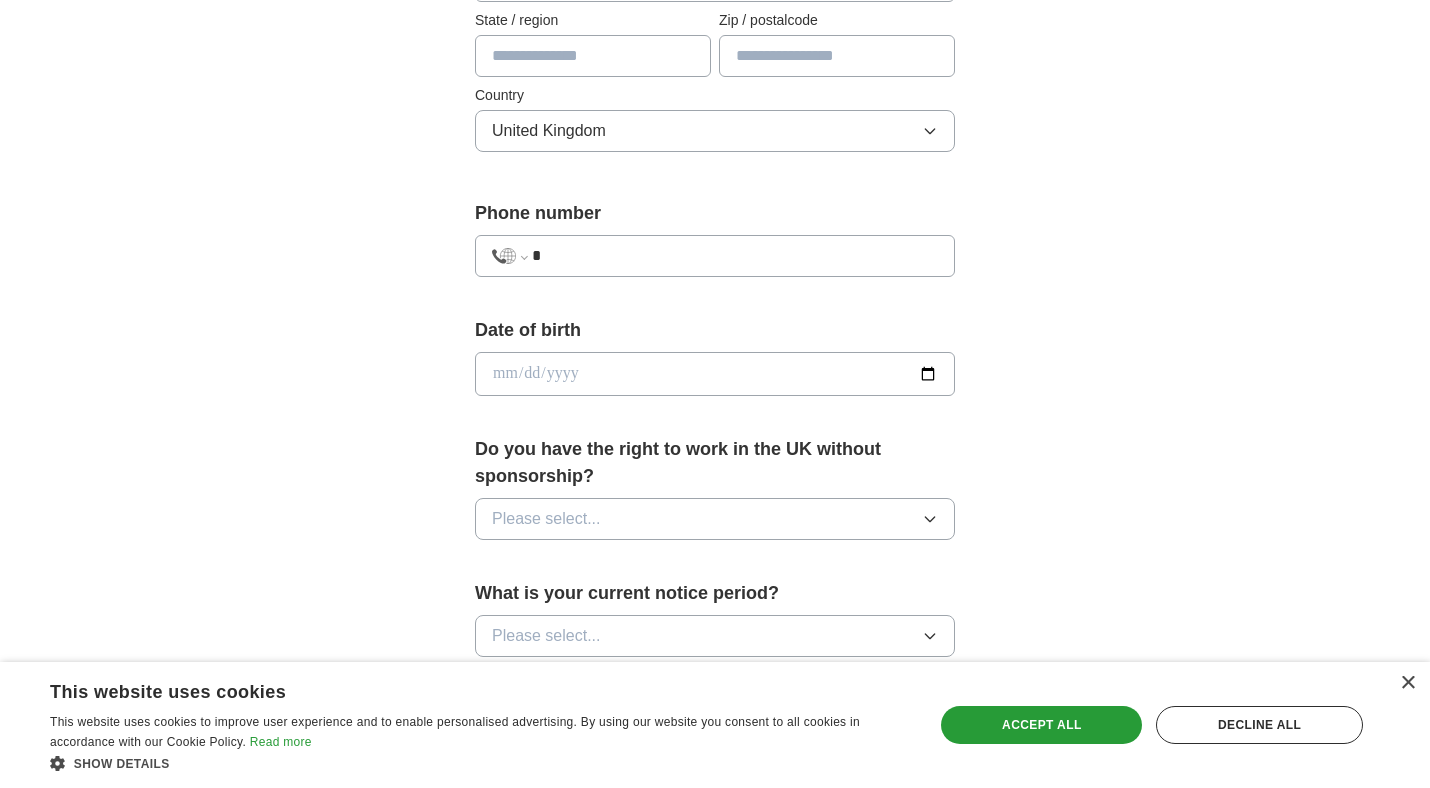 type on "*" 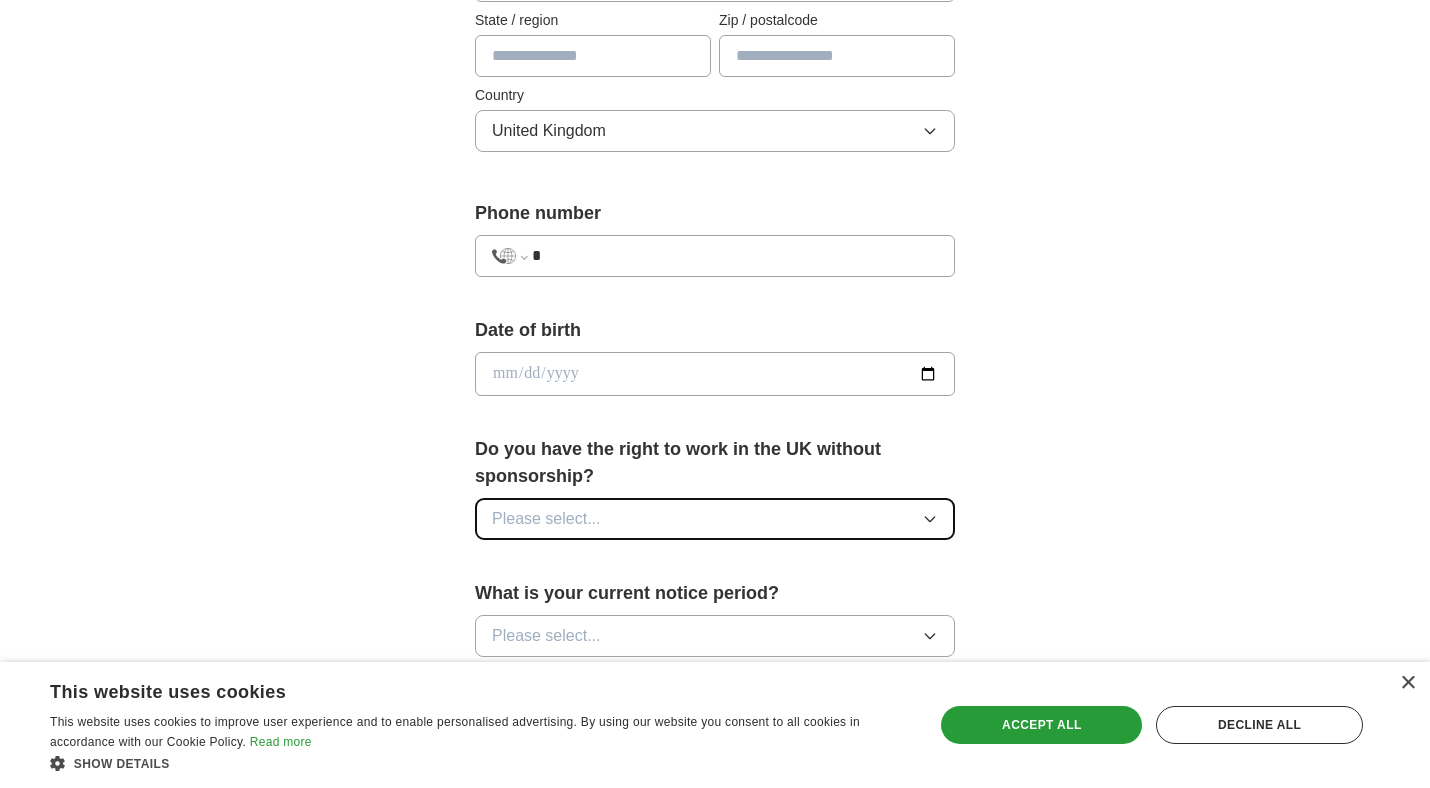 click on "Please select..." at bounding box center (715, 519) 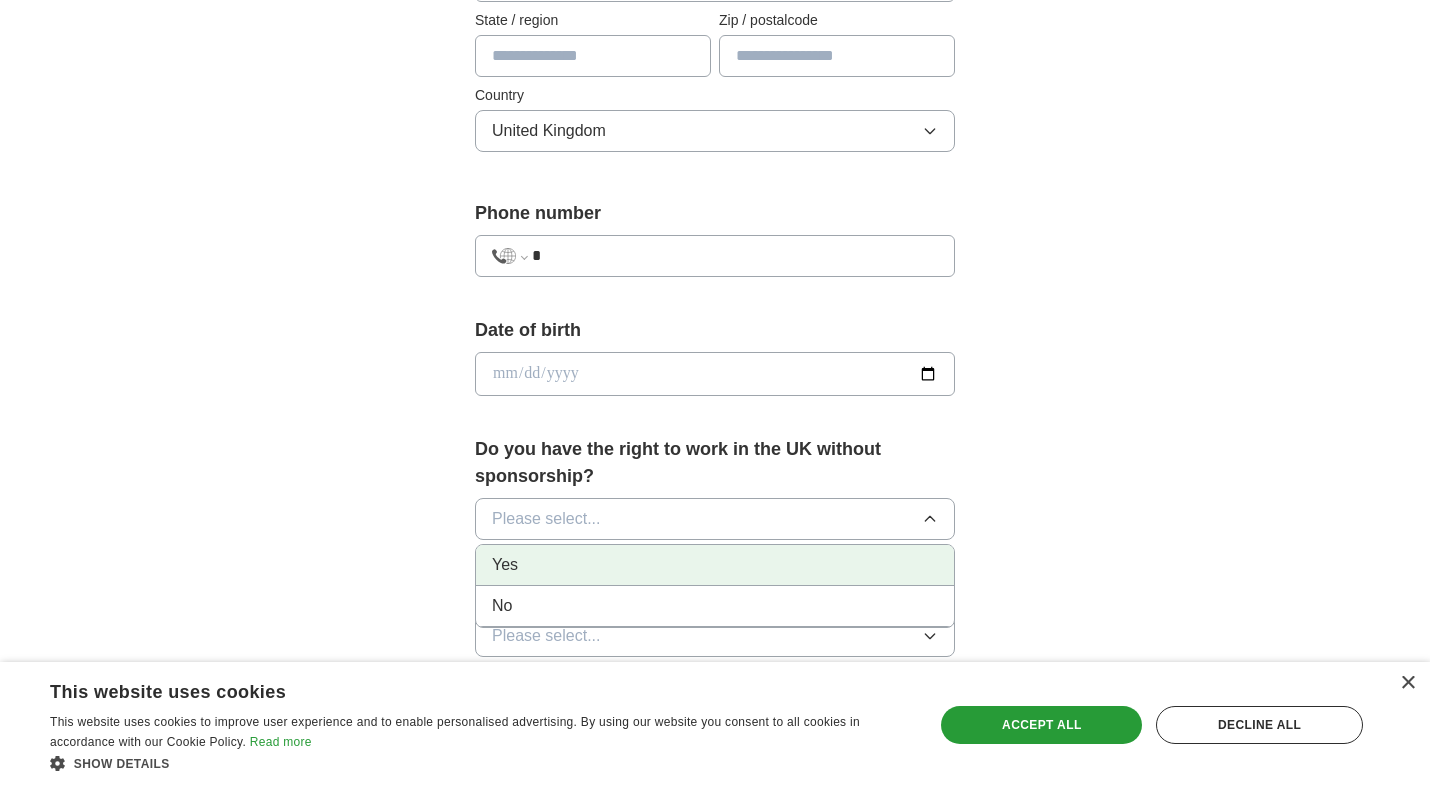 click on "Yes" at bounding box center [715, 565] 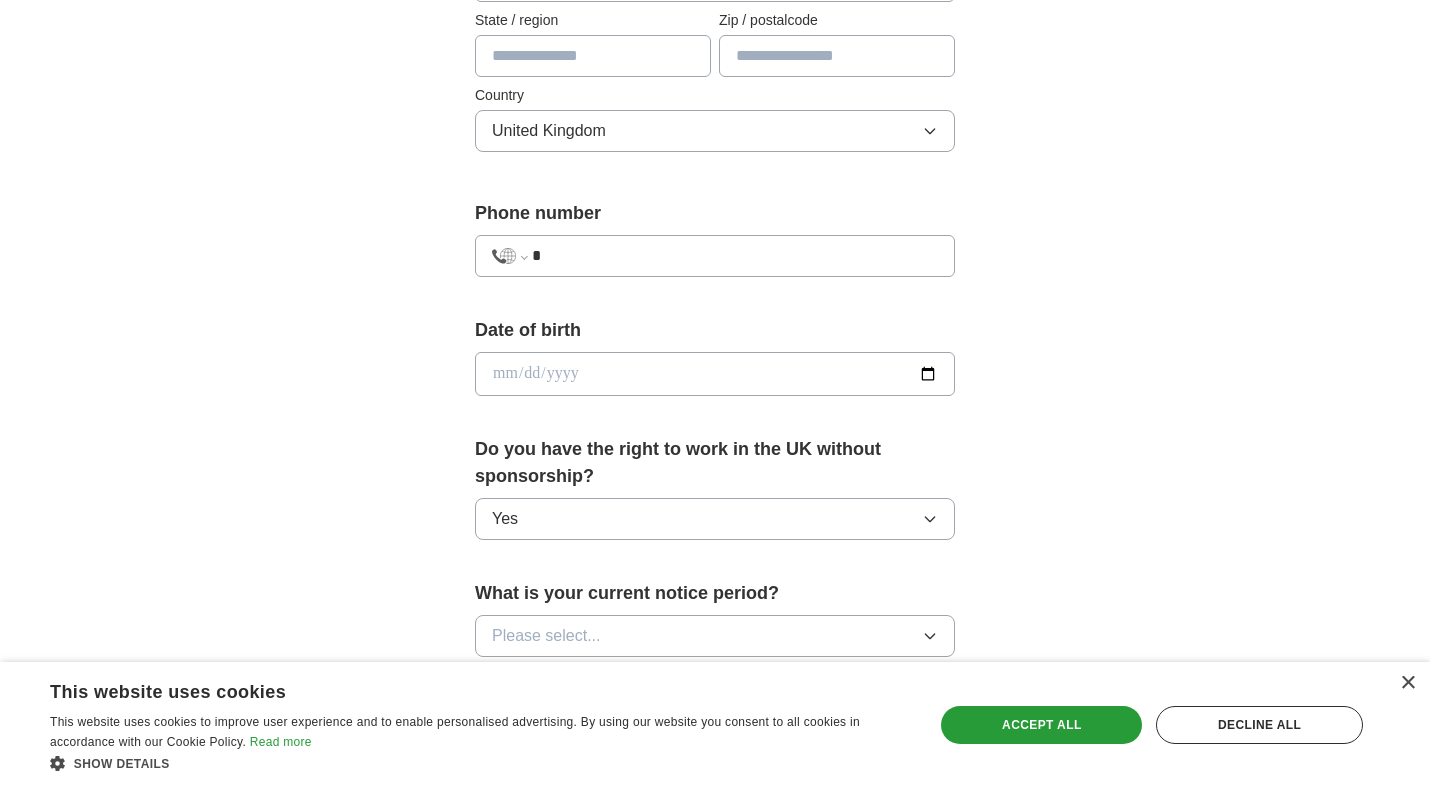 click on "ApplyIQ 🎉 You're applying , [FIRST] ! ApplyIQ will start searching for relevant jobs that match your profile - we'll notify you by email each time we submit an application 🚀 Boost your profile Unlock  up to  3x more applications  by answering these optional questions Address Street address City ****** State / region Zip / postalcode Country [COUNTRY] Phone number [PHONE]" at bounding box center (715, 348) 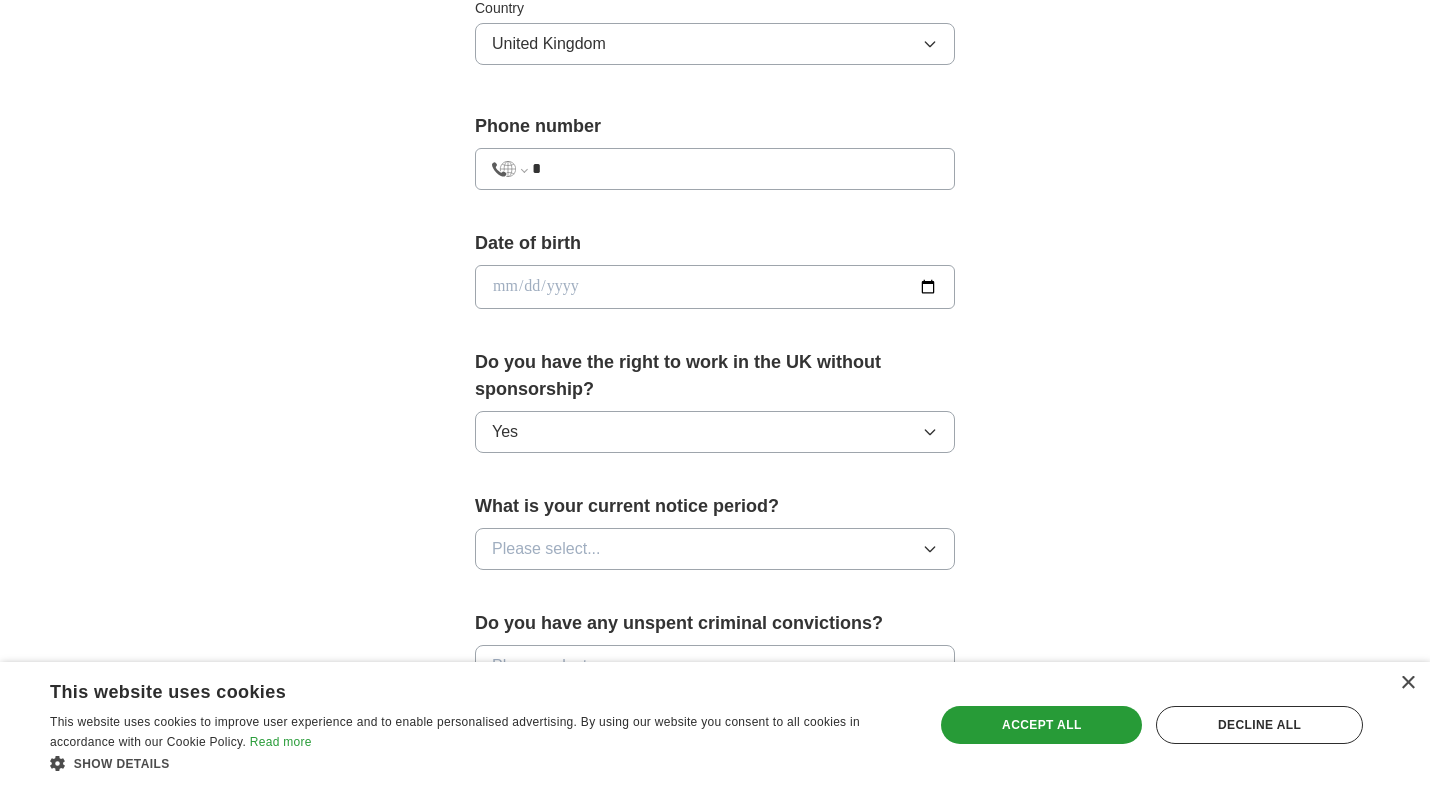 scroll, scrollTop: 705, scrollLeft: 0, axis: vertical 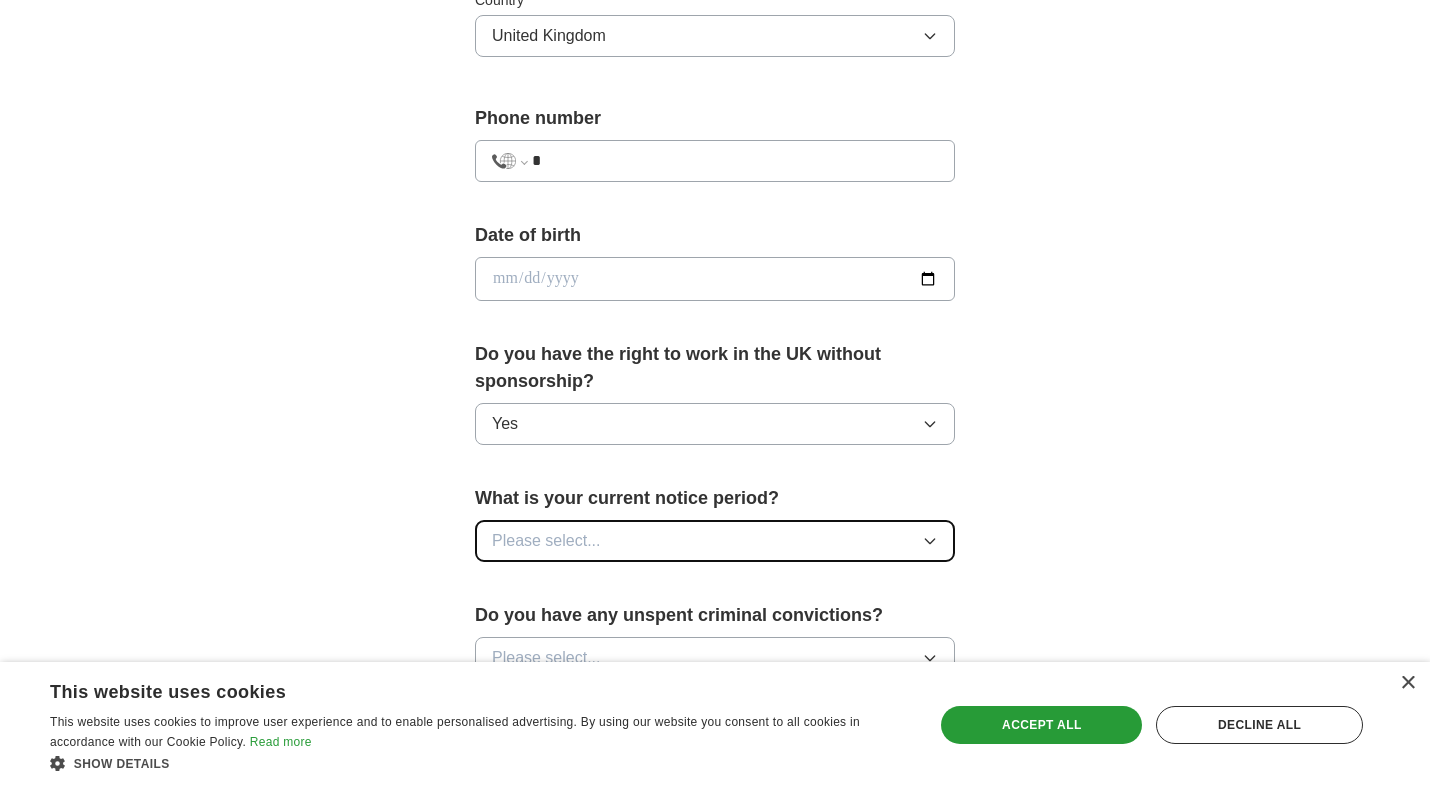 click on "Please select..." at bounding box center [715, 541] 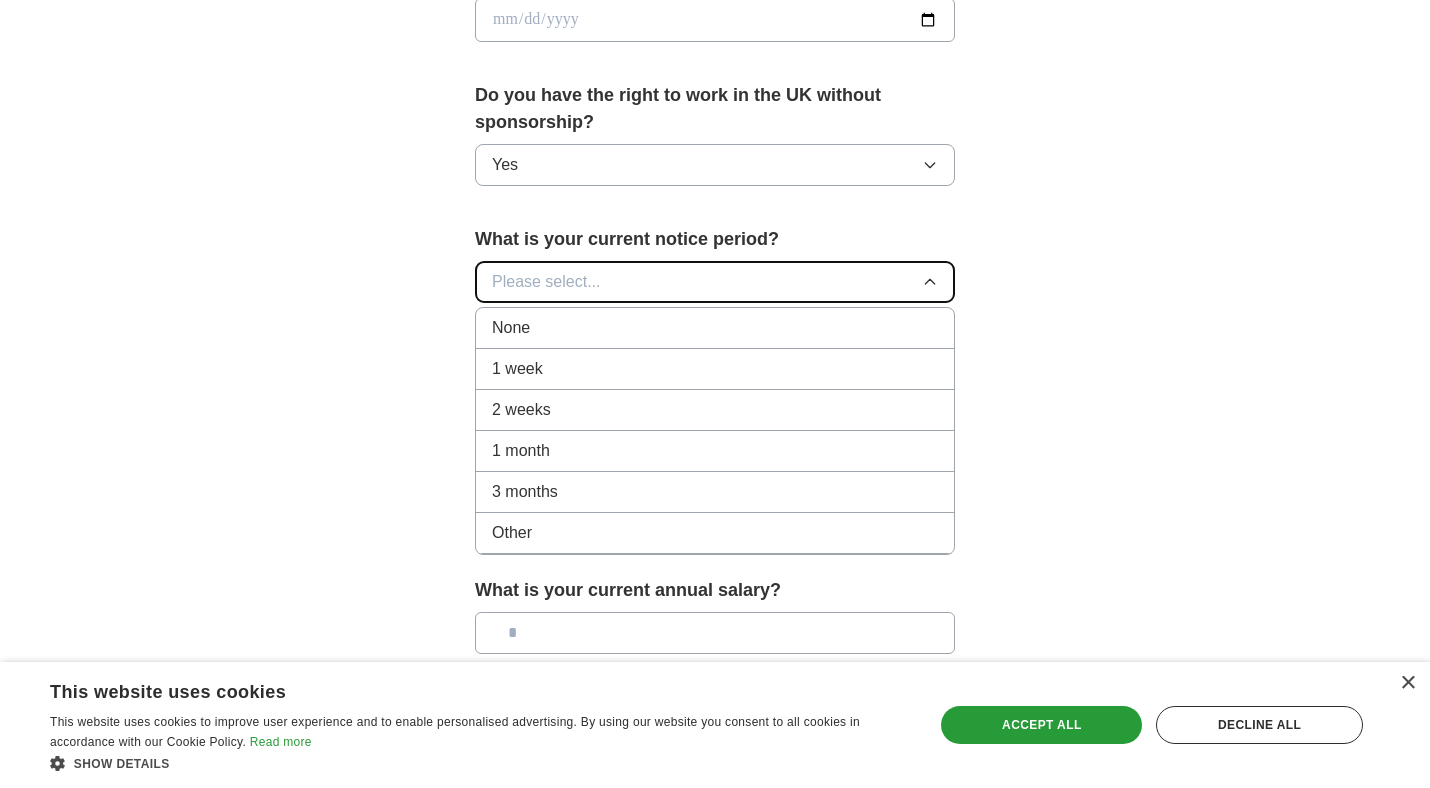 scroll, scrollTop: 970, scrollLeft: 0, axis: vertical 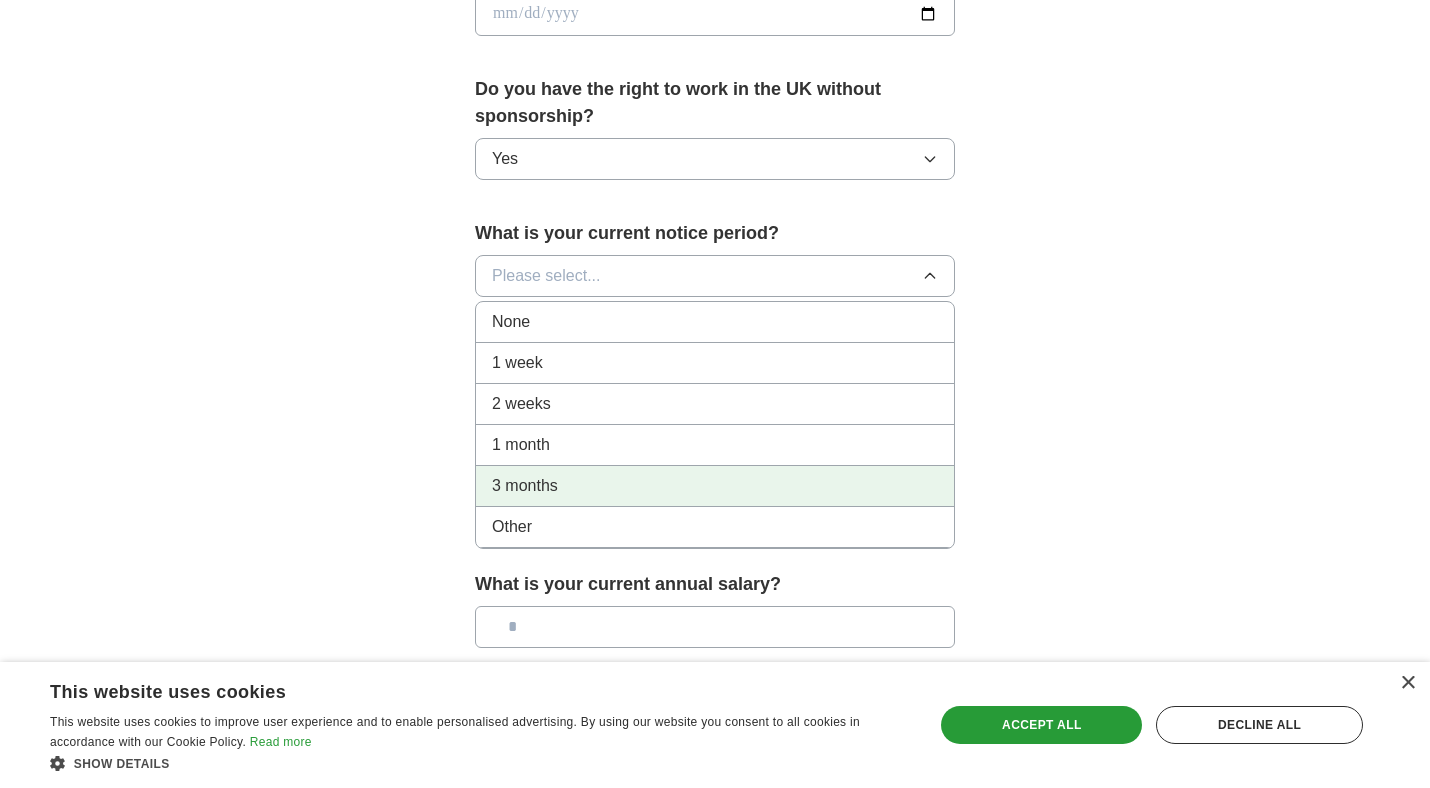 click on "3 months" at bounding box center (715, 486) 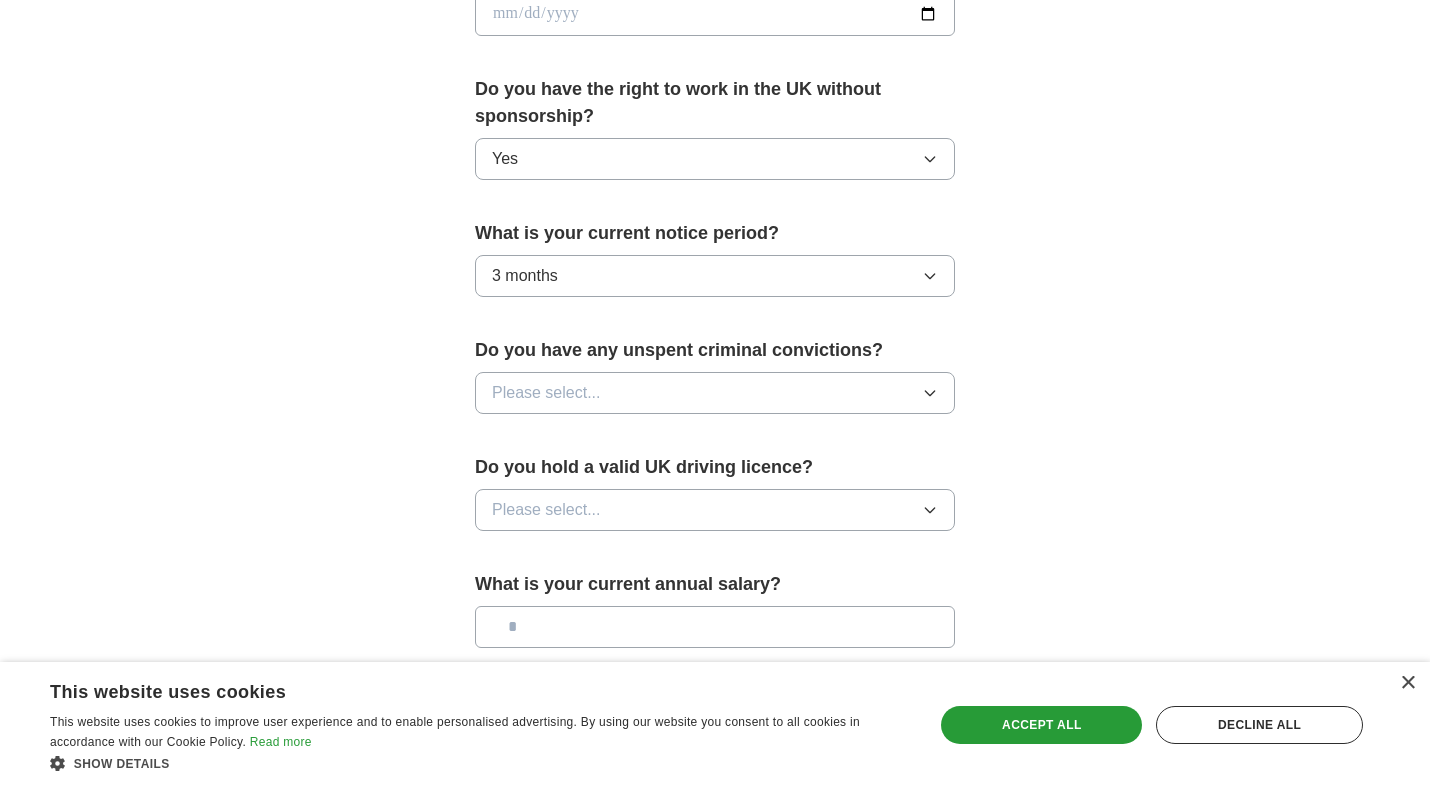 click on "ApplyIQ 🎉 You're applying , [FIRST] ! ApplyIQ will start searching for relevant jobs that match your profile - we'll notify you by email each time we submit an application 🚀 Boost your profile Unlock  up to  3x more applications  by answering these optional questions Address Street address City ****** State / region Zip / postalcode Country [COUNTRY] Phone number [PHONE]" at bounding box center [715, -12] 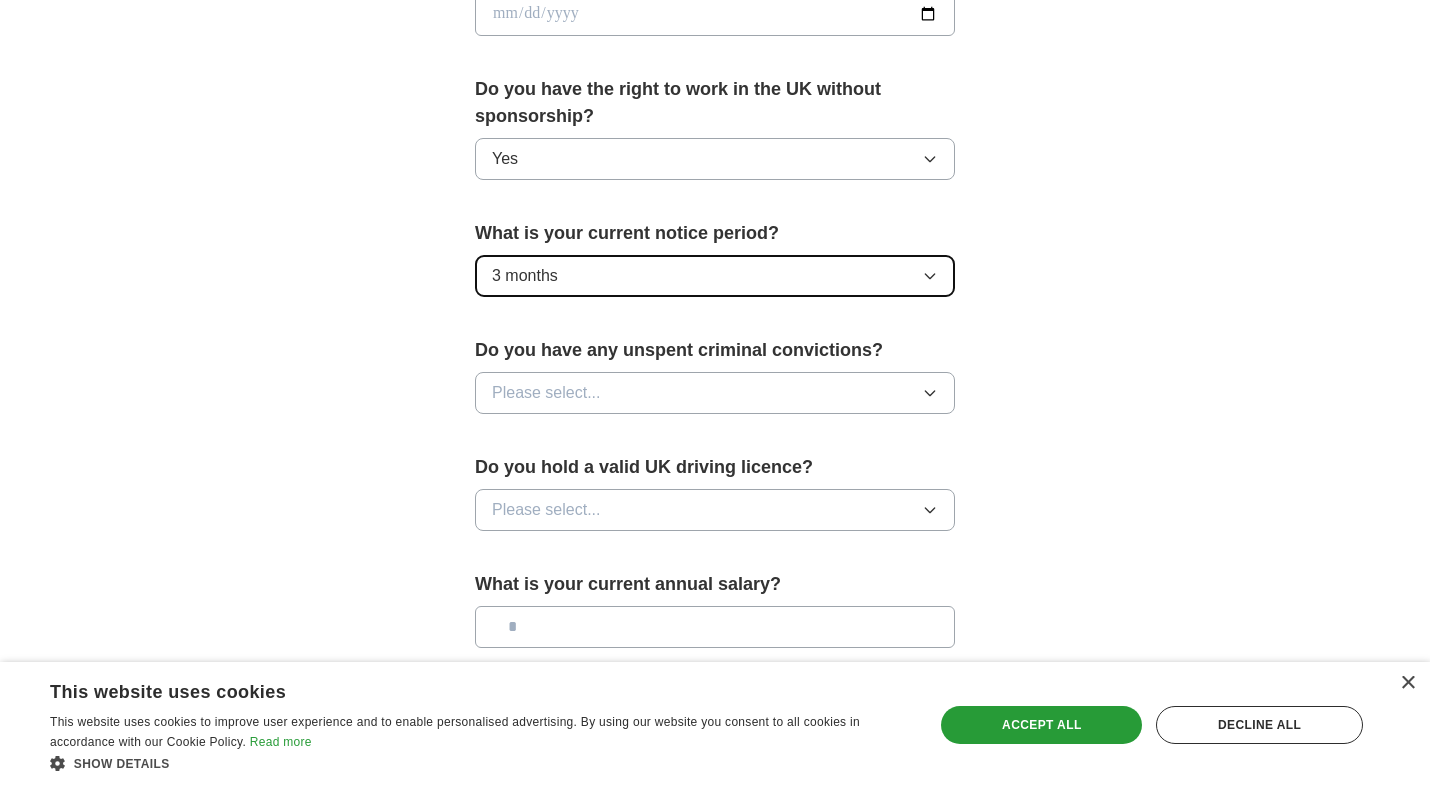 click on "3 months" at bounding box center (715, 276) 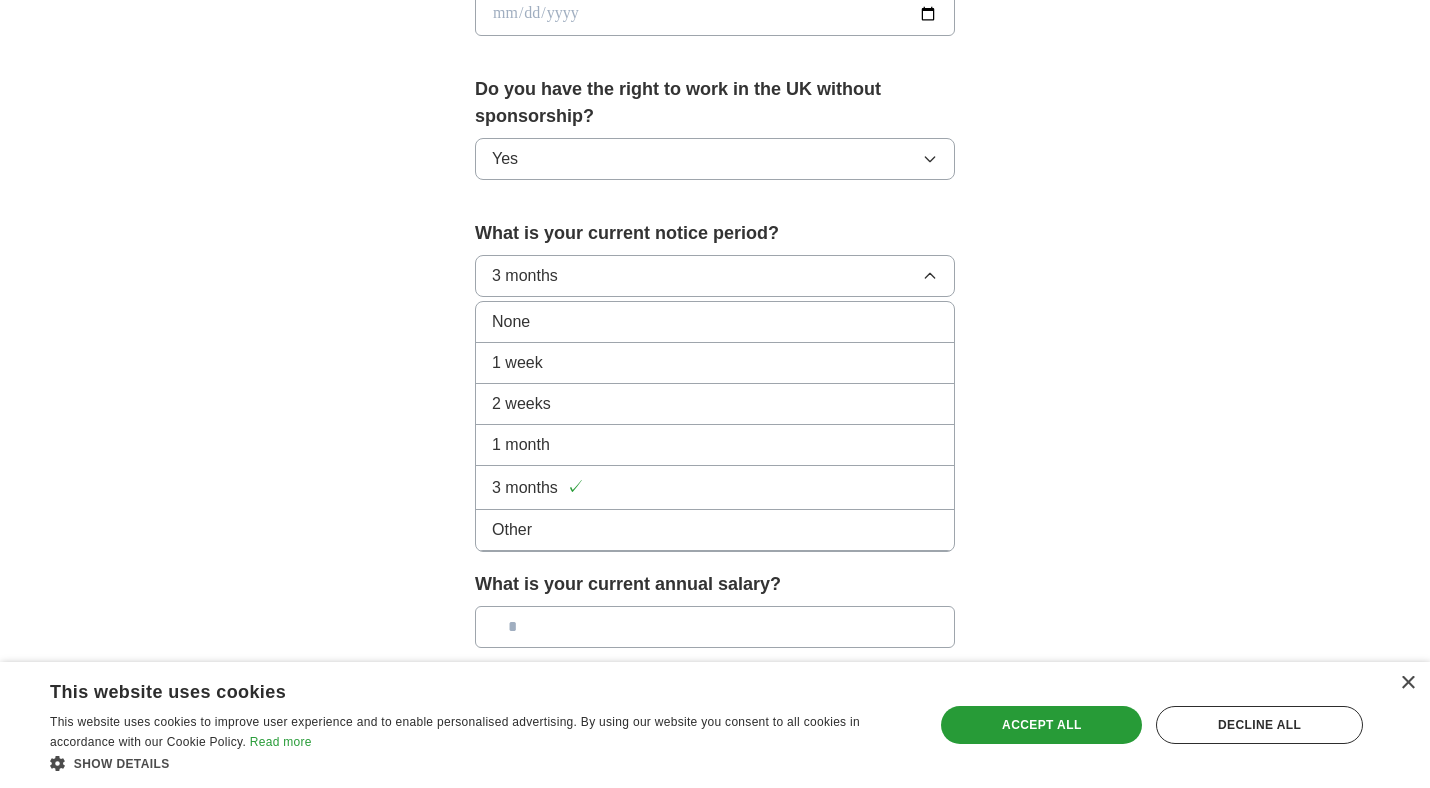 click on "ApplyIQ 🎉 You're applying , [FIRST] ! ApplyIQ will start searching for relevant jobs that match your profile - we'll notify you by email each time we submit an application 🚀 Boost your profile Unlock  up to  3x more applications  by answering these optional questions Address Street address City ****** State / region Zip / postalcode Country [COUNTRY] Phone number [PHONE]" at bounding box center [715, -12] 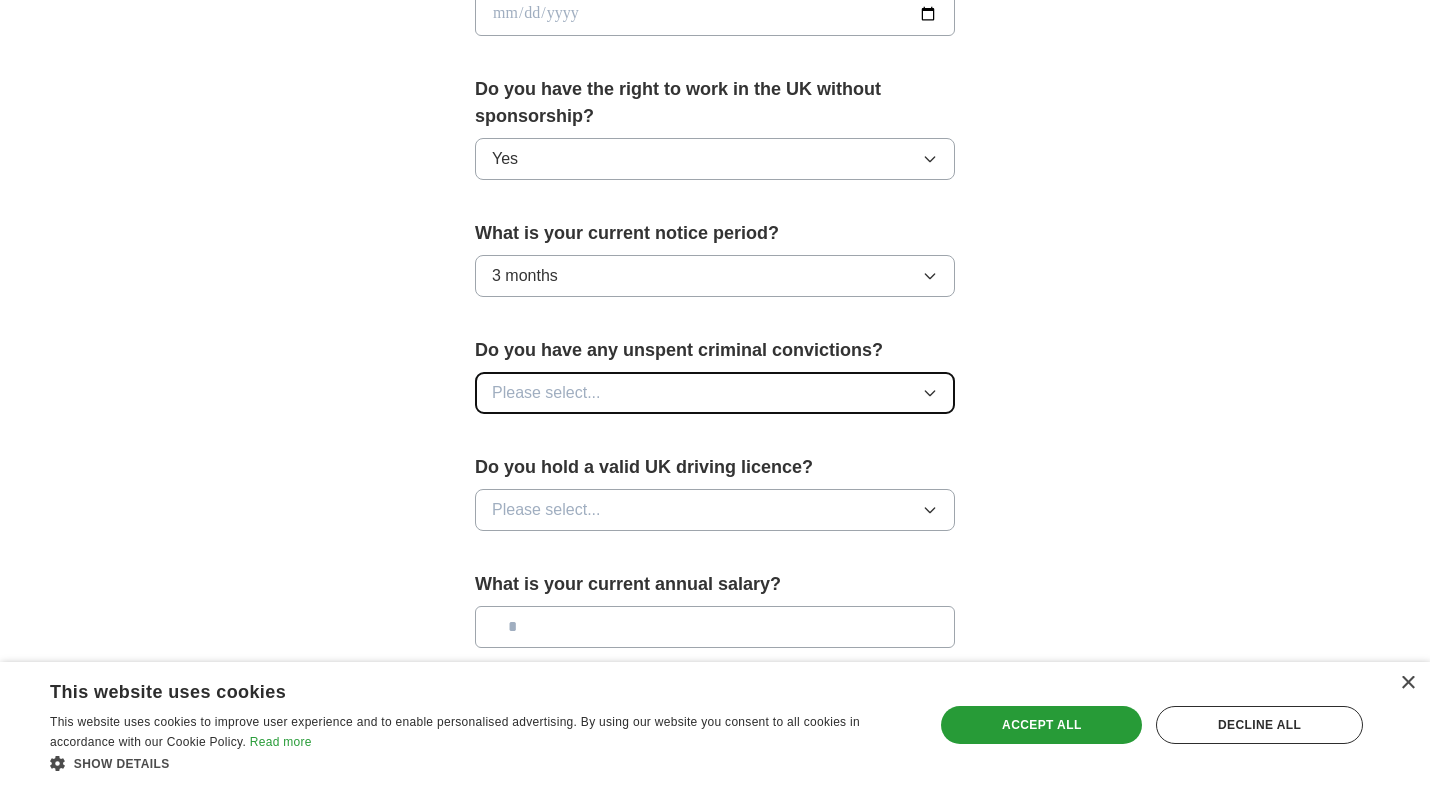 click on "Please select..." at bounding box center (715, 393) 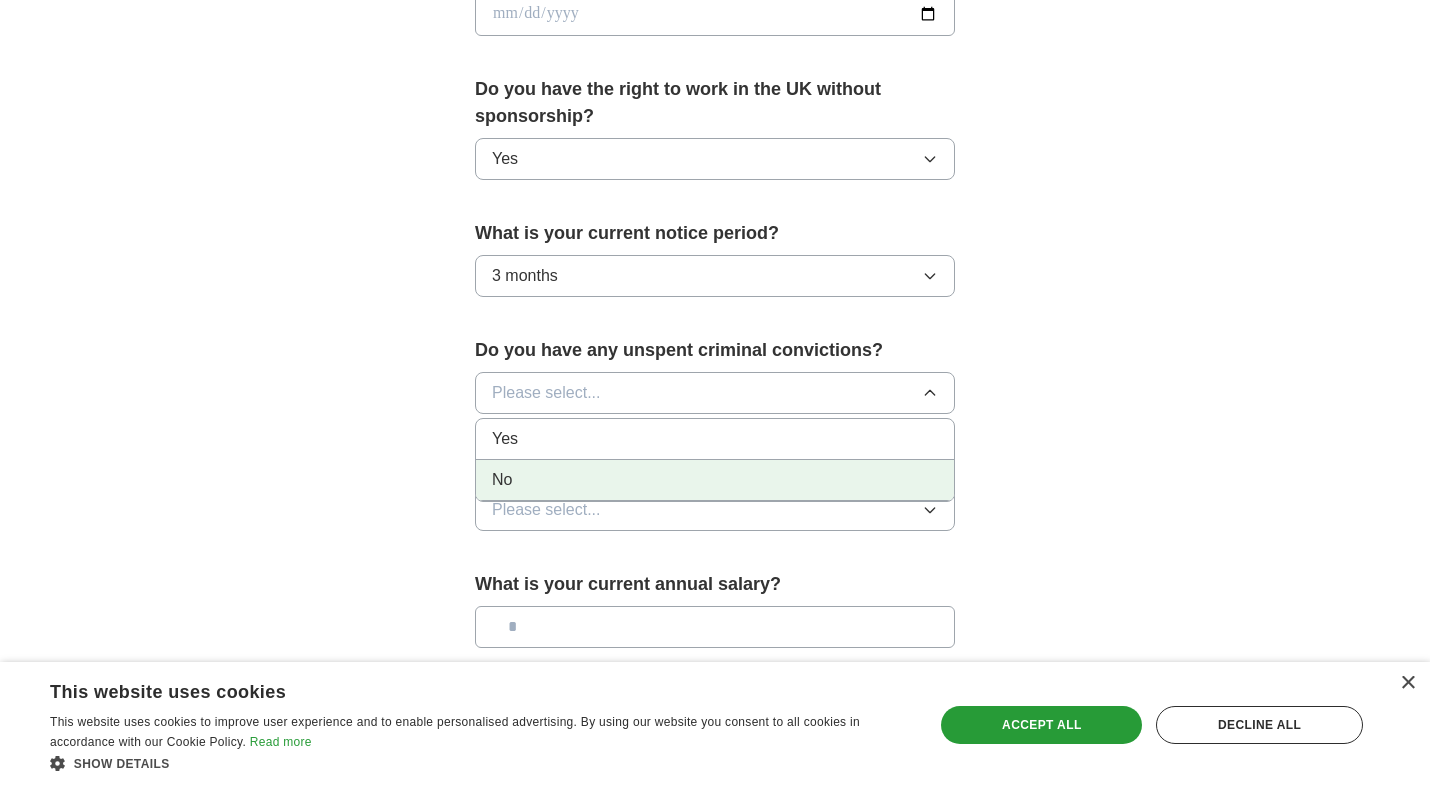 click on "No" at bounding box center (715, 480) 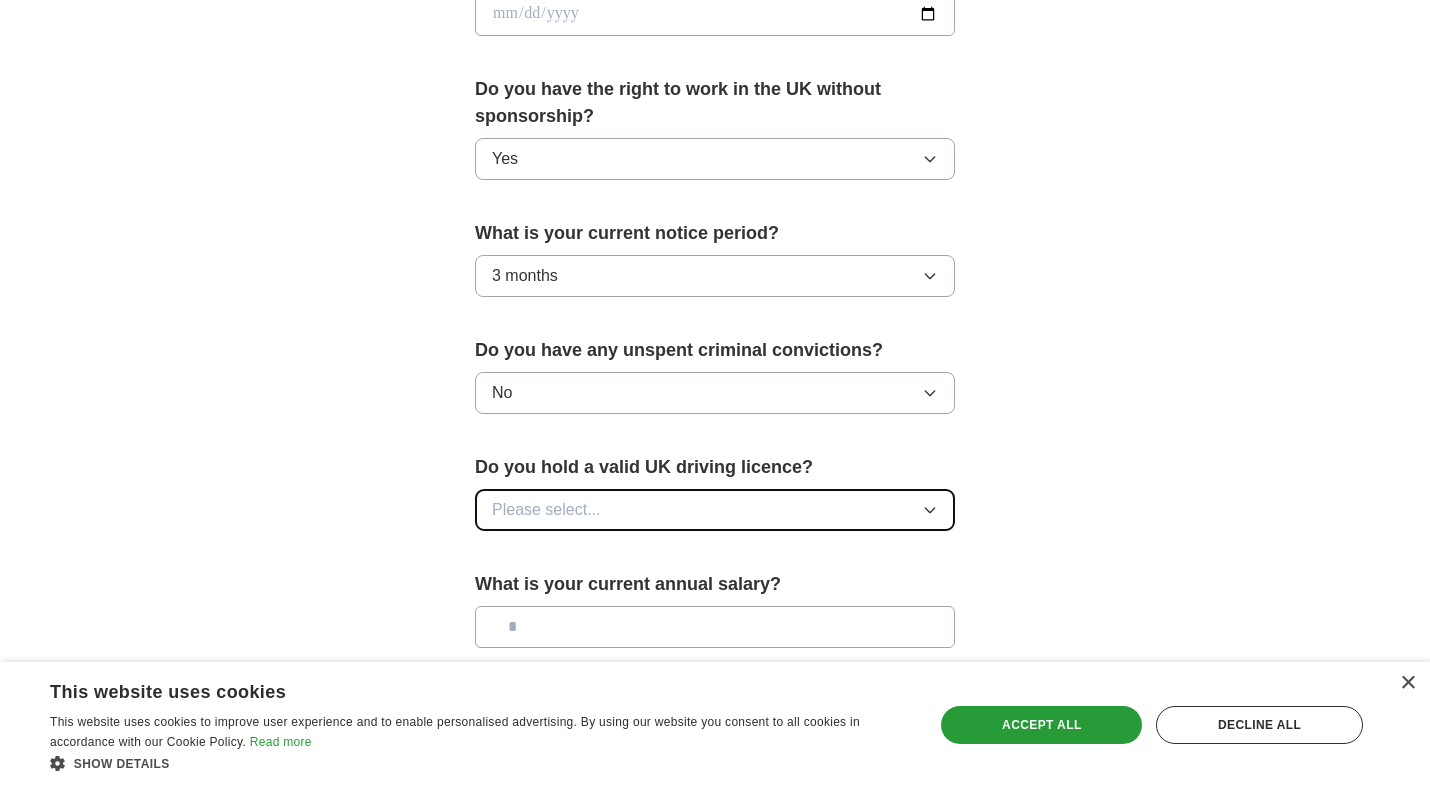 click on "Please select..." at bounding box center (715, 510) 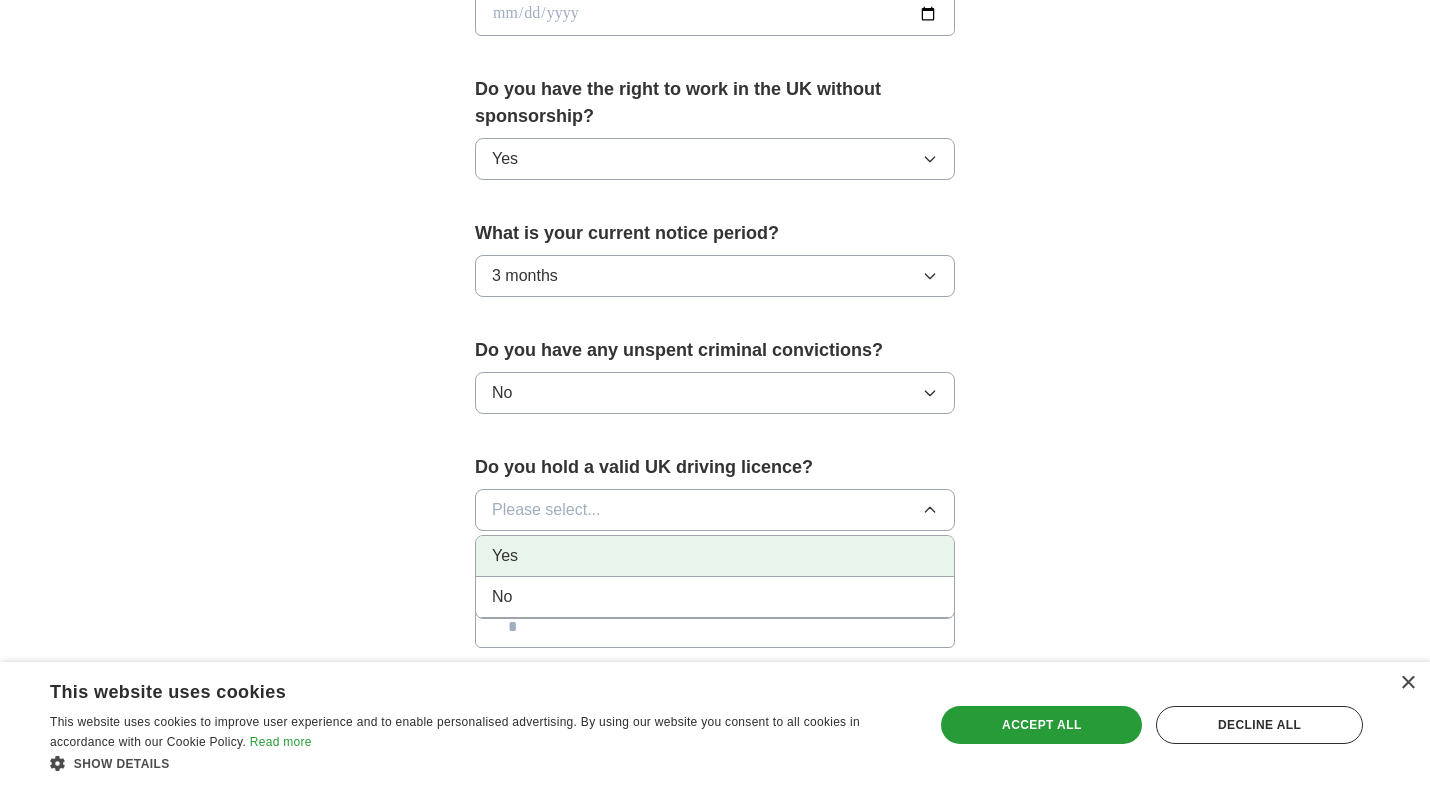 click on "Yes" at bounding box center (715, 556) 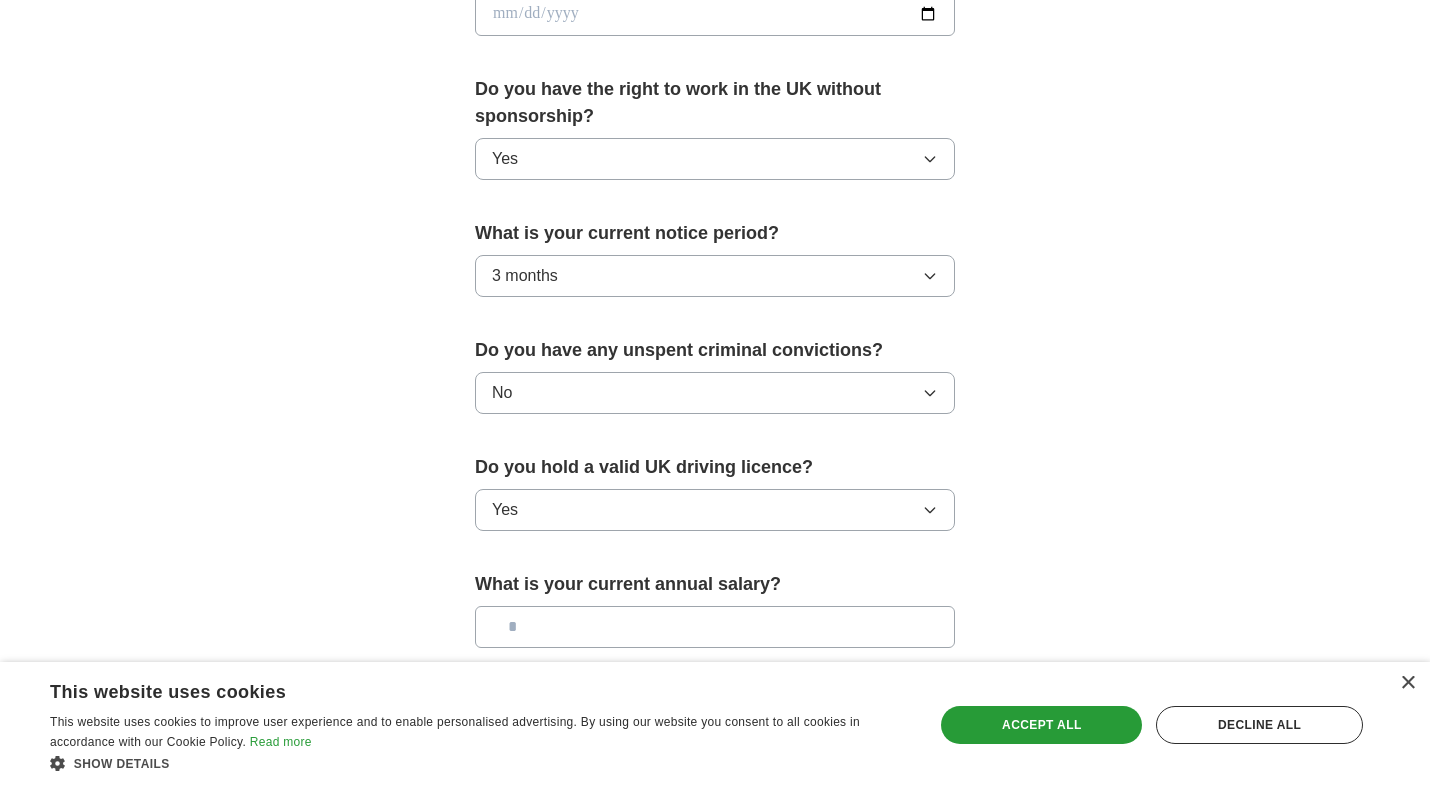 click on "ApplyIQ 🎉 You're applying , [FIRST] ! ApplyIQ will start searching for relevant jobs that match your profile - we'll notify you by email each time we submit an application 🚀 Boost your profile Unlock  up to  3x more applications  by answering these optional questions Address Street address City ****** State / region Zip / postalcode Country [COUNTRY] Phone number [PHONE]" at bounding box center (715, -12) 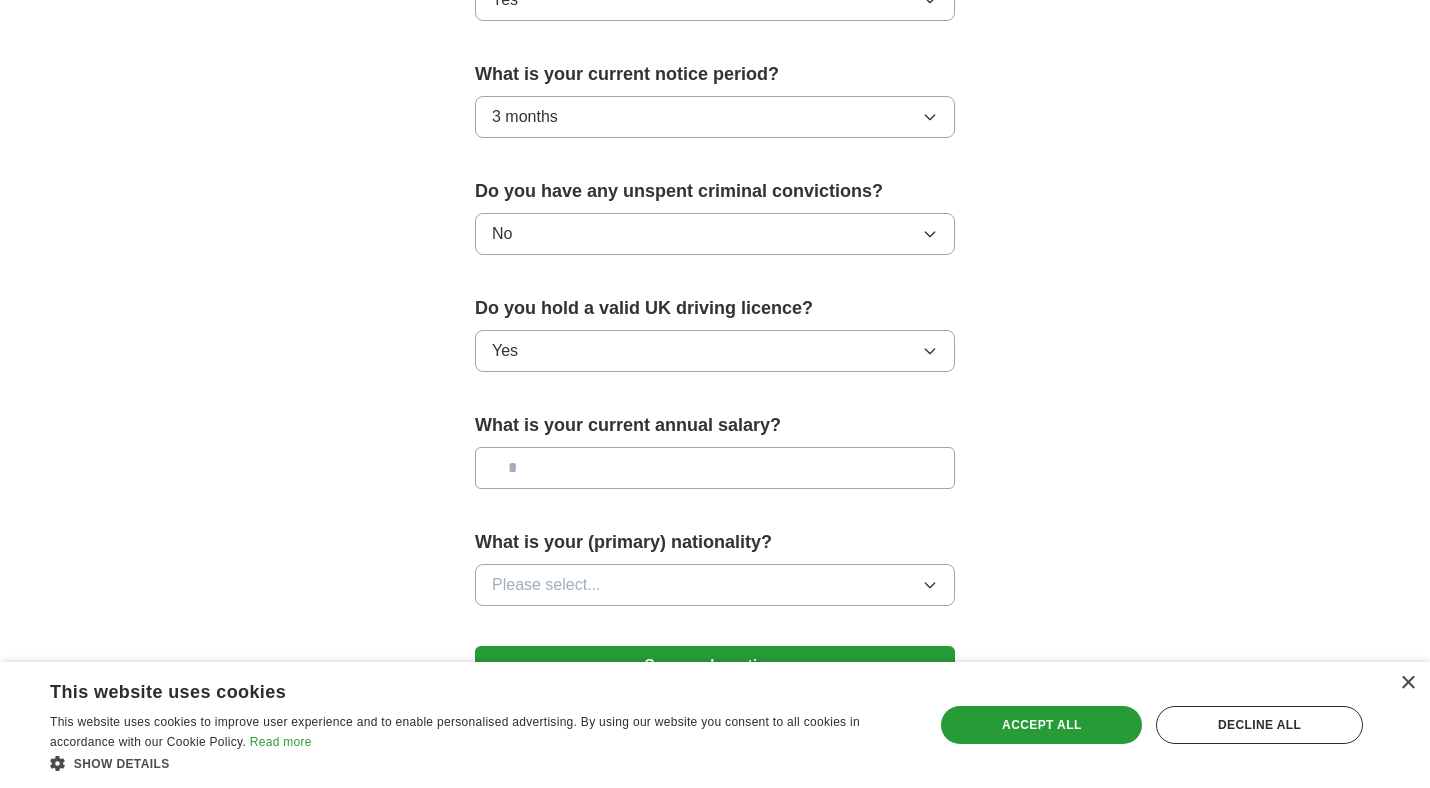 scroll, scrollTop: 1148, scrollLeft: 0, axis: vertical 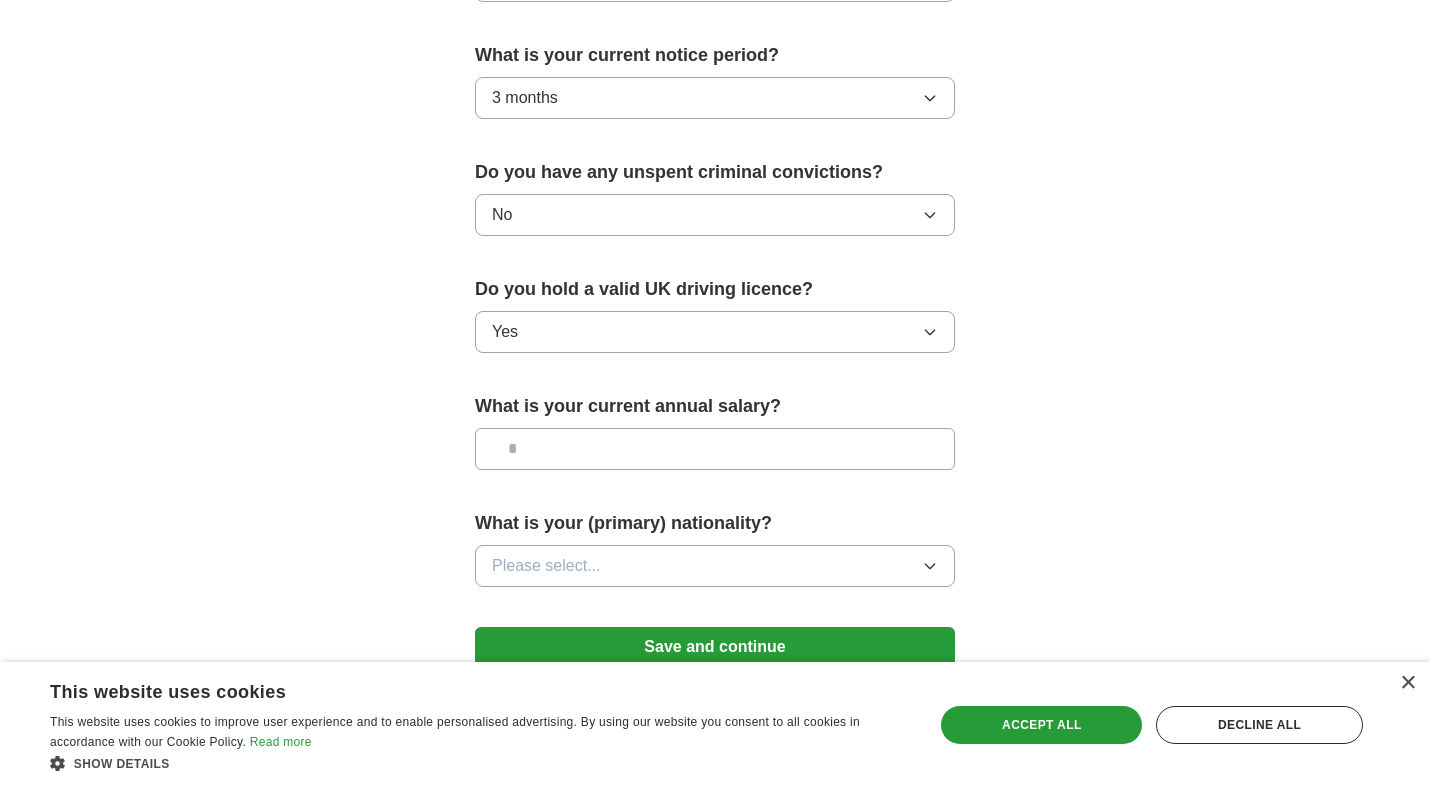 click at bounding box center [715, 449] 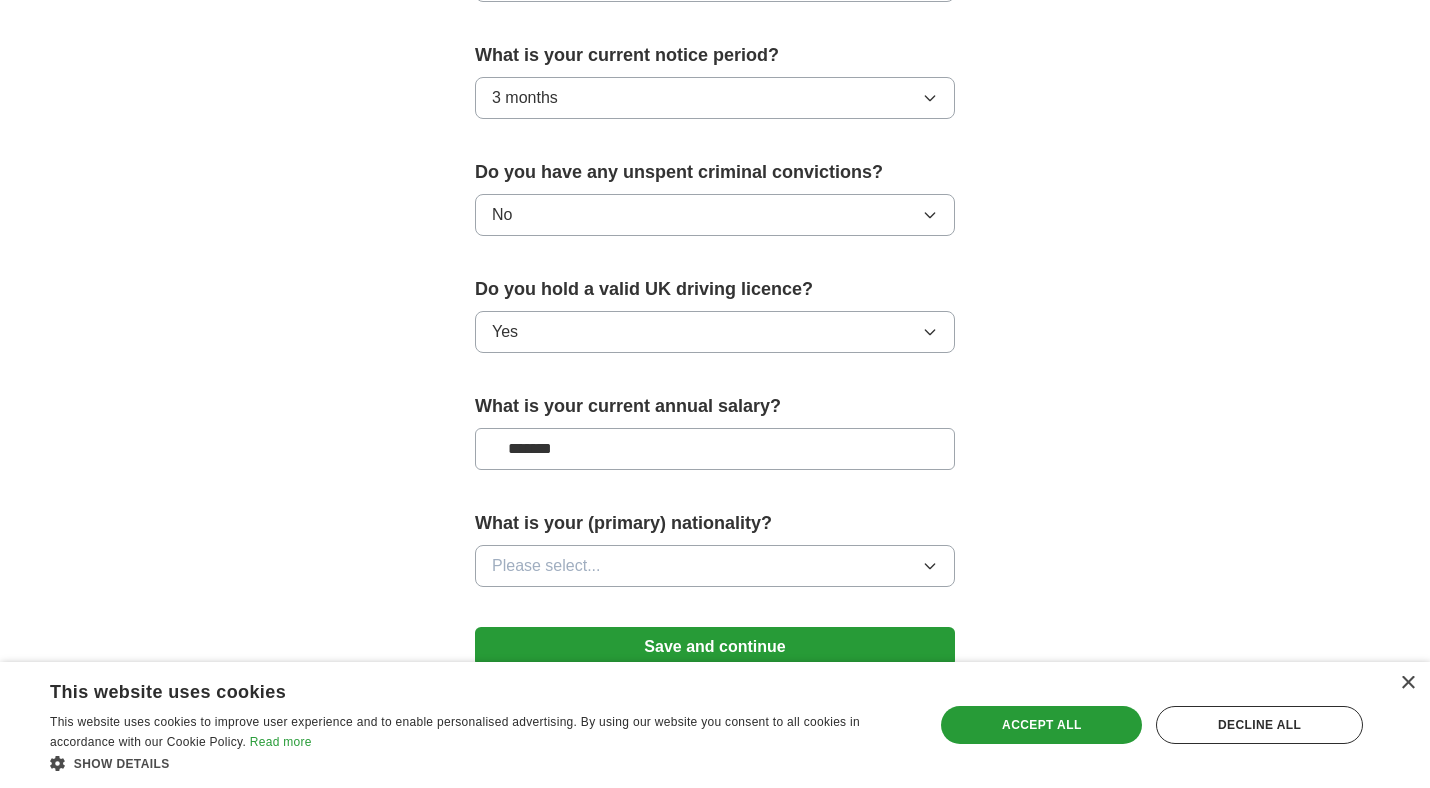 type on "*******" 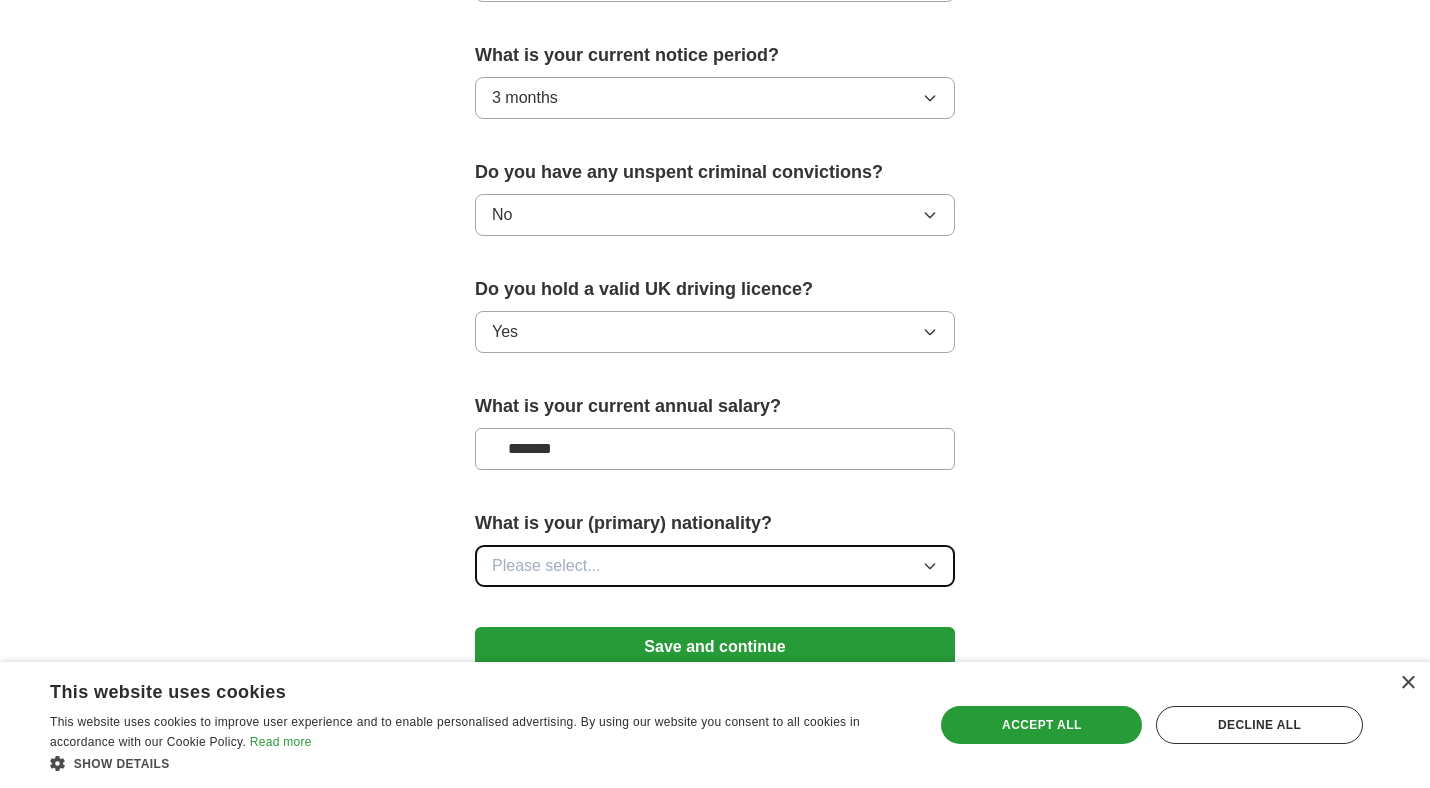 click on "Please select..." at bounding box center [715, 566] 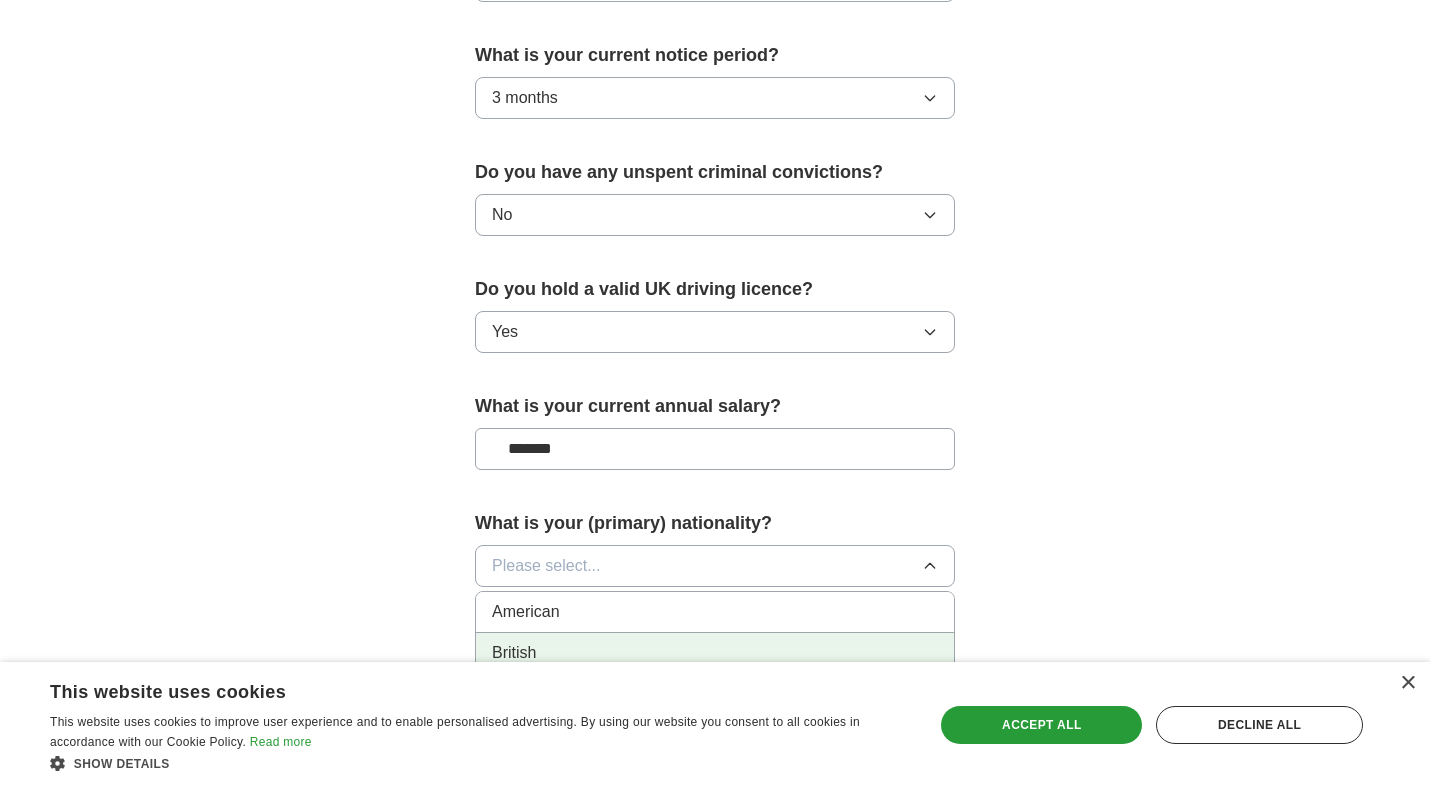 click on "British" at bounding box center [715, 653] 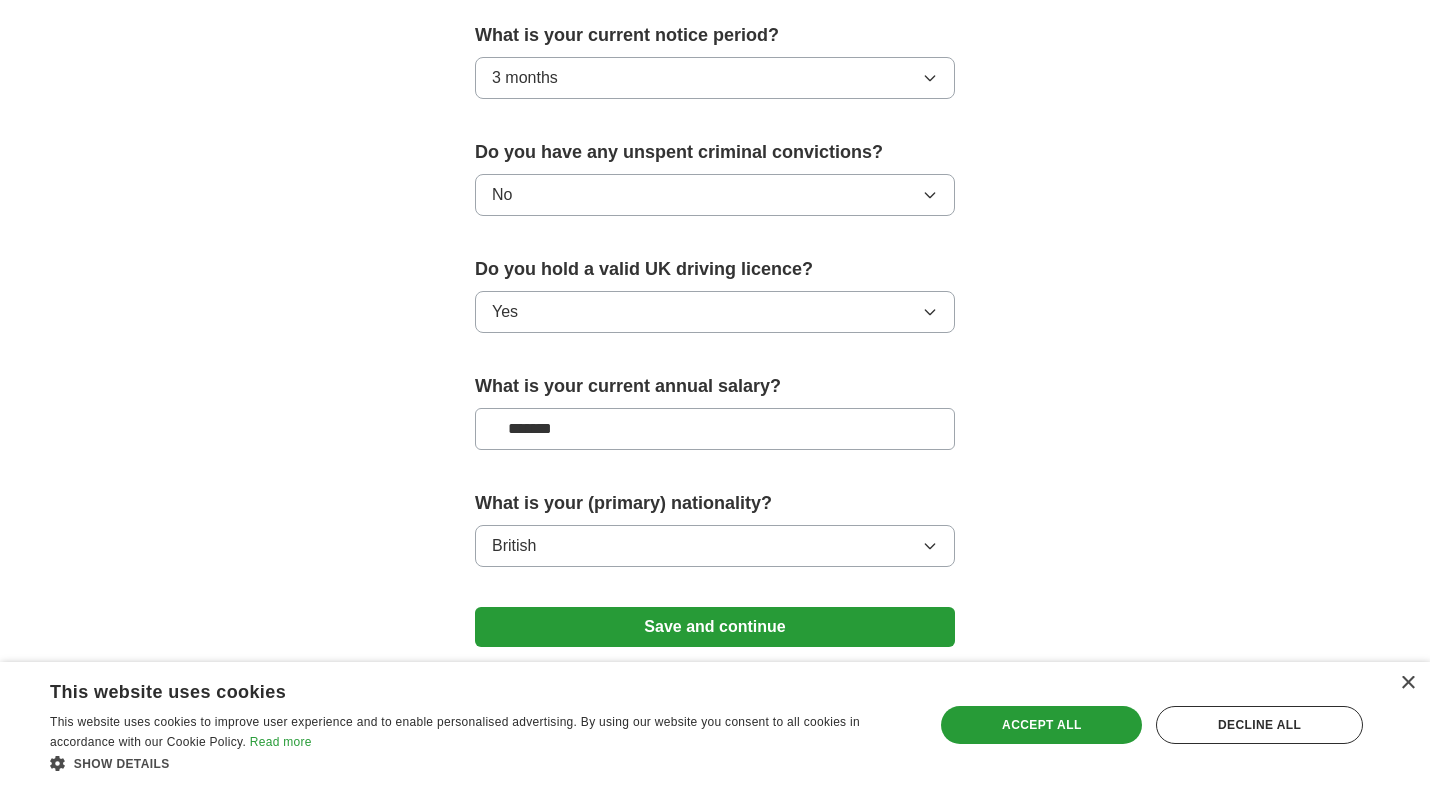 scroll, scrollTop: 1170, scrollLeft: 0, axis: vertical 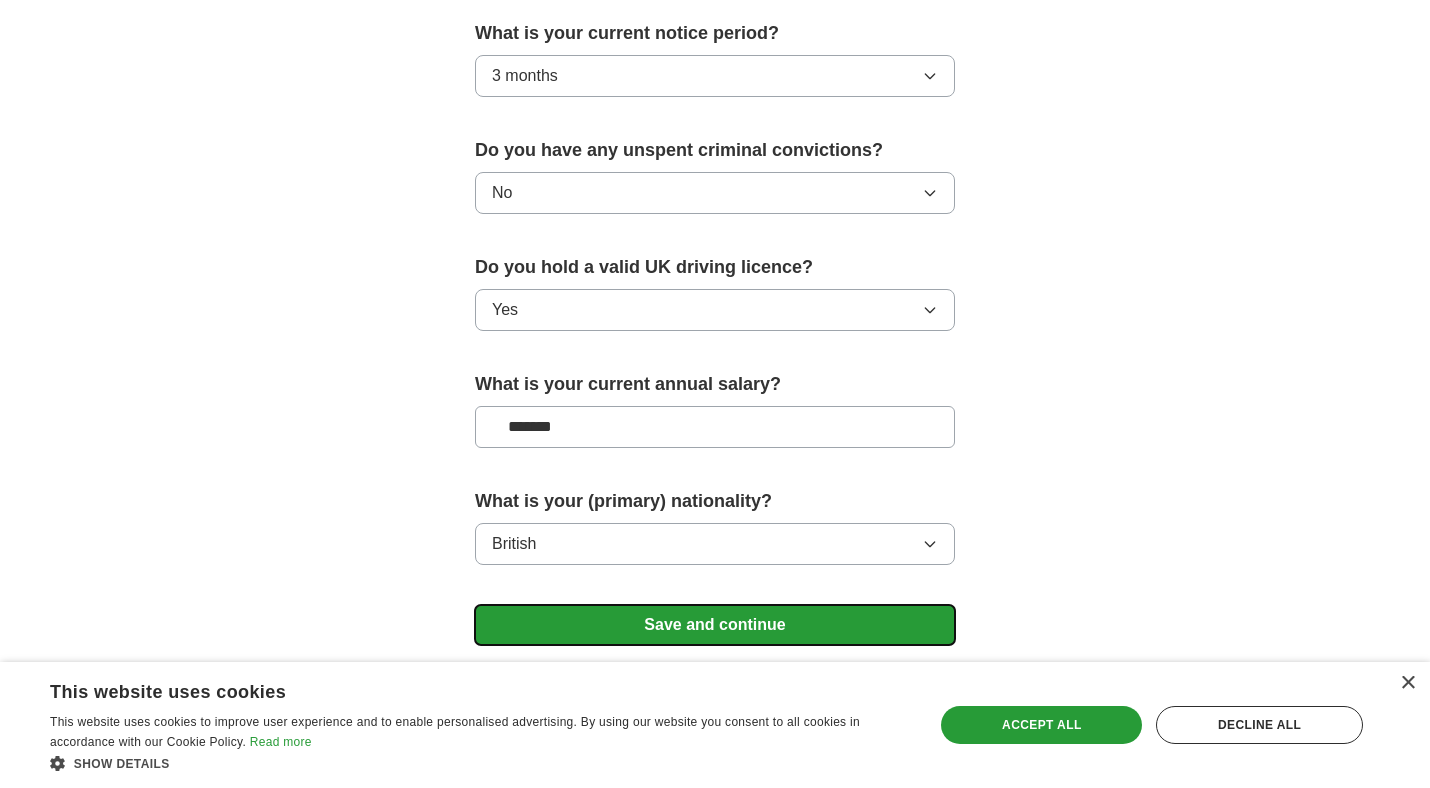click on "Save and continue" at bounding box center (715, 625) 